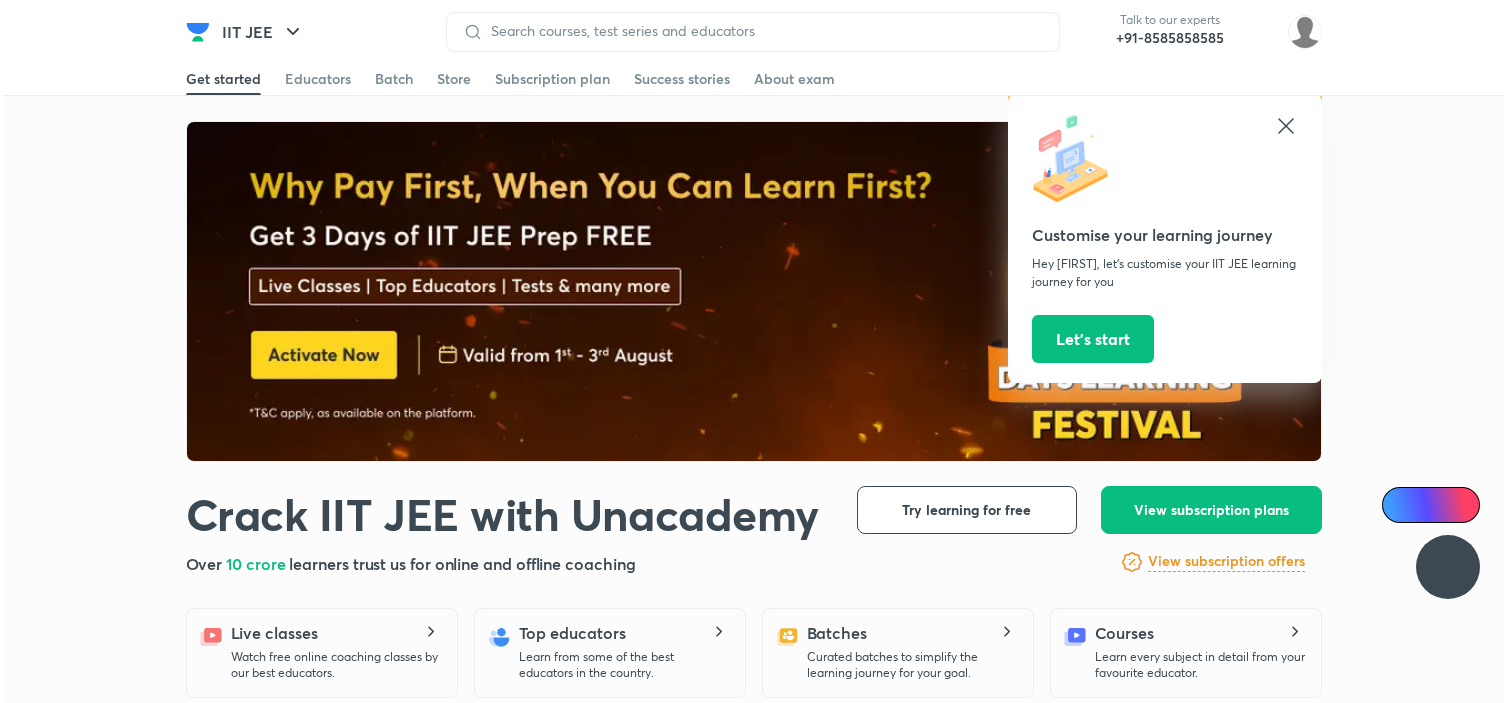 scroll, scrollTop: 0, scrollLeft: 0, axis: both 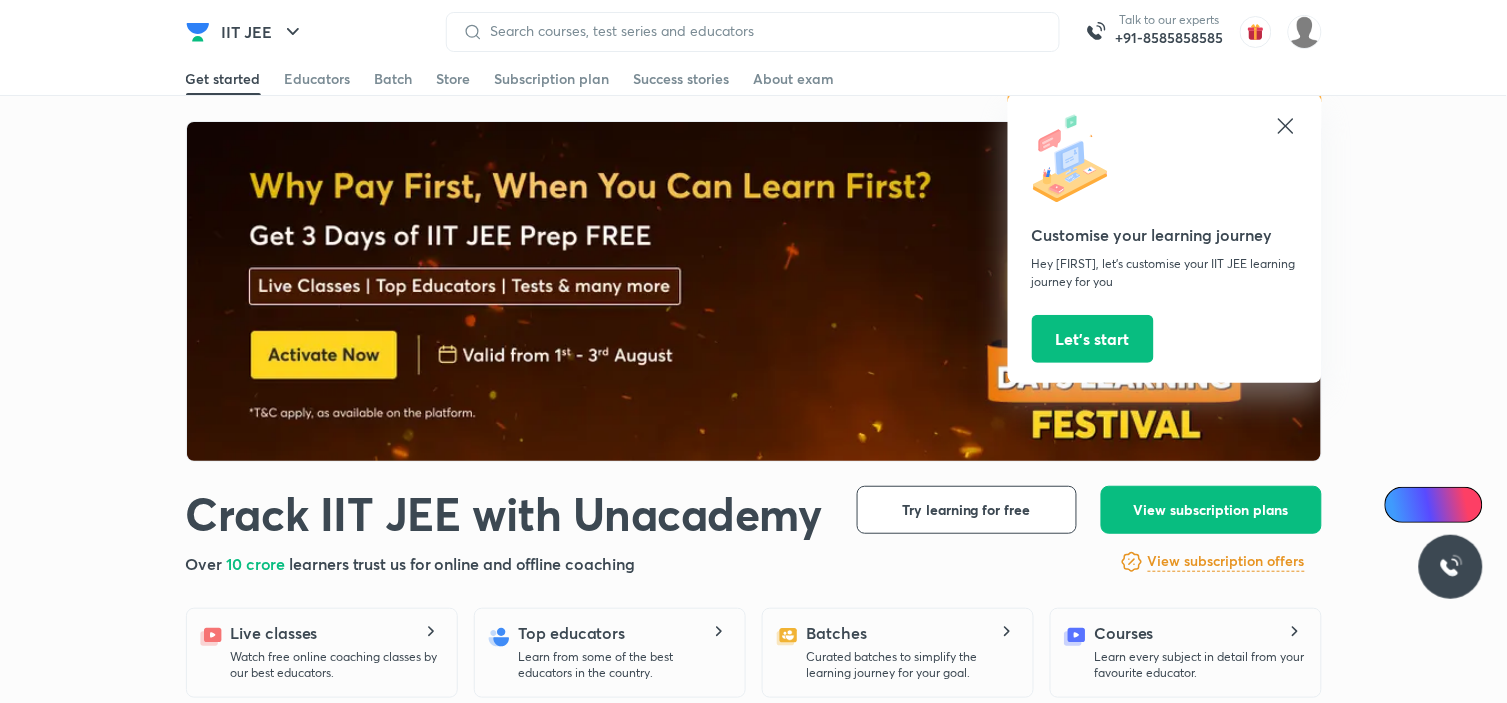 click at bounding box center [1305, 32] 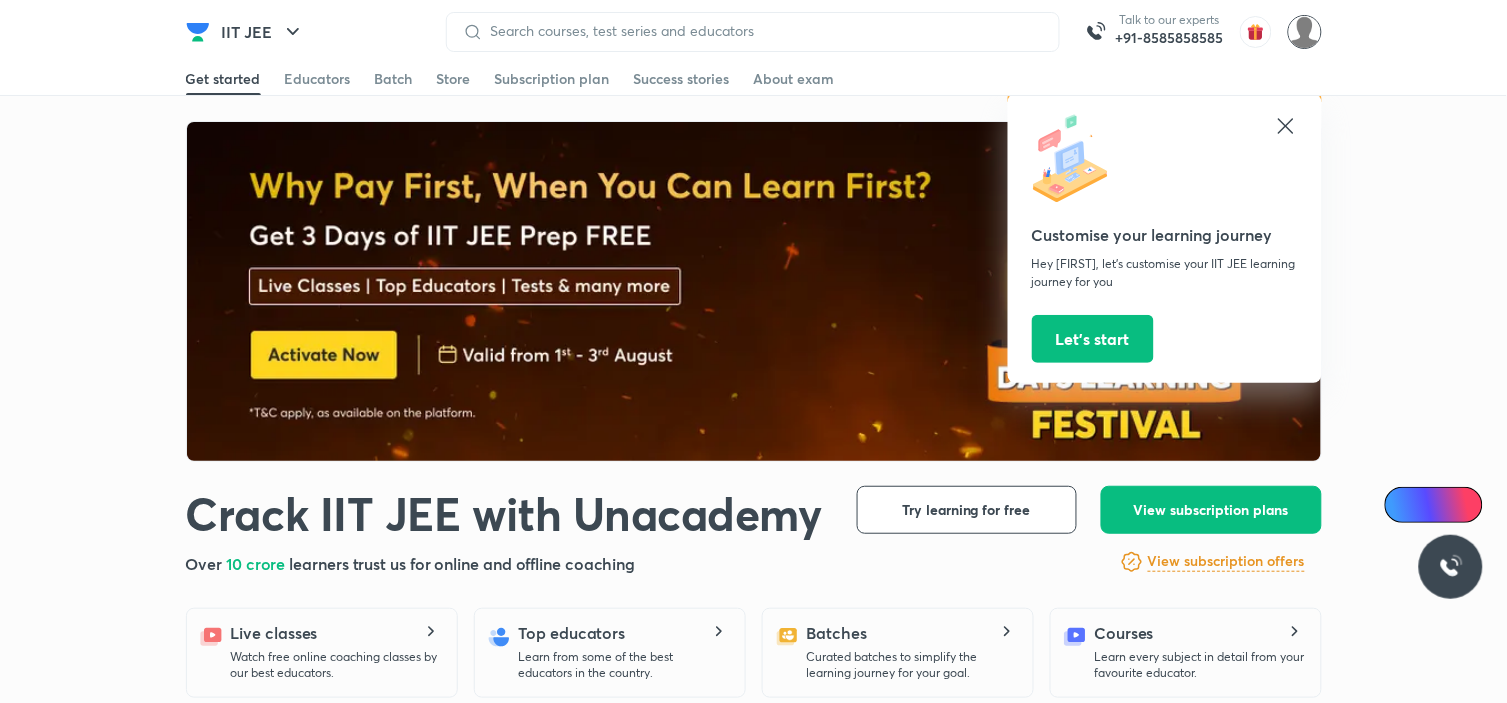 click at bounding box center (1305, 32) 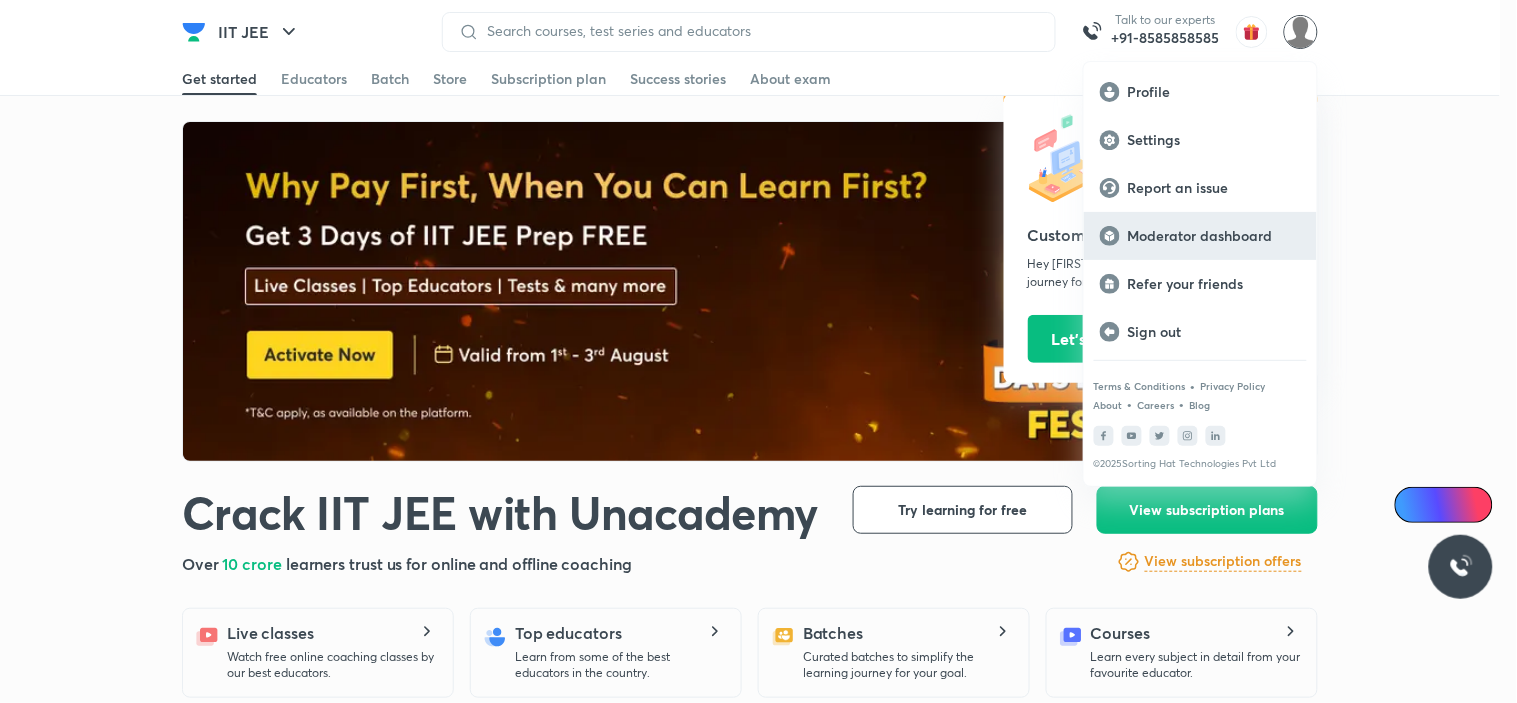 click on "Moderator dashboard" at bounding box center (1214, 236) 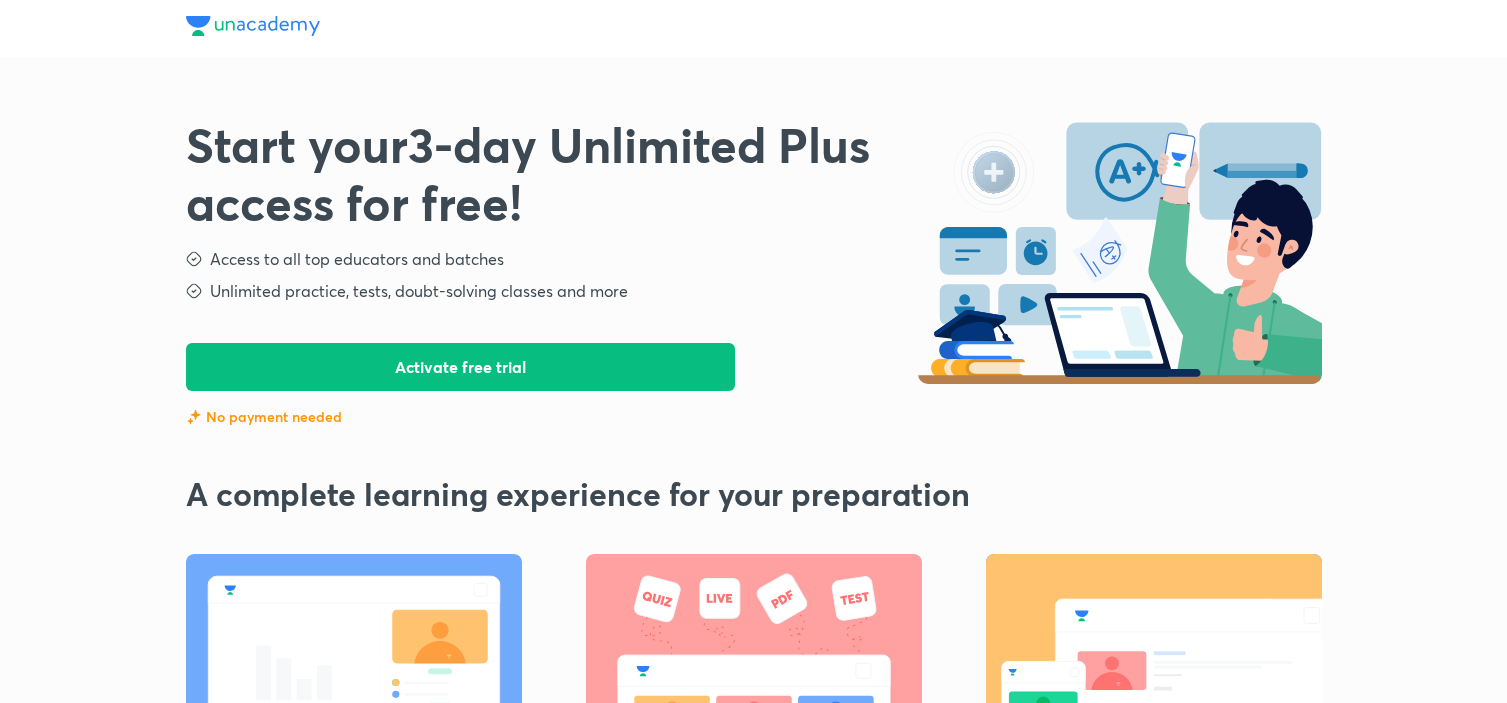 scroll, scrollTop: 0, scrollLeft: 0, axis: both 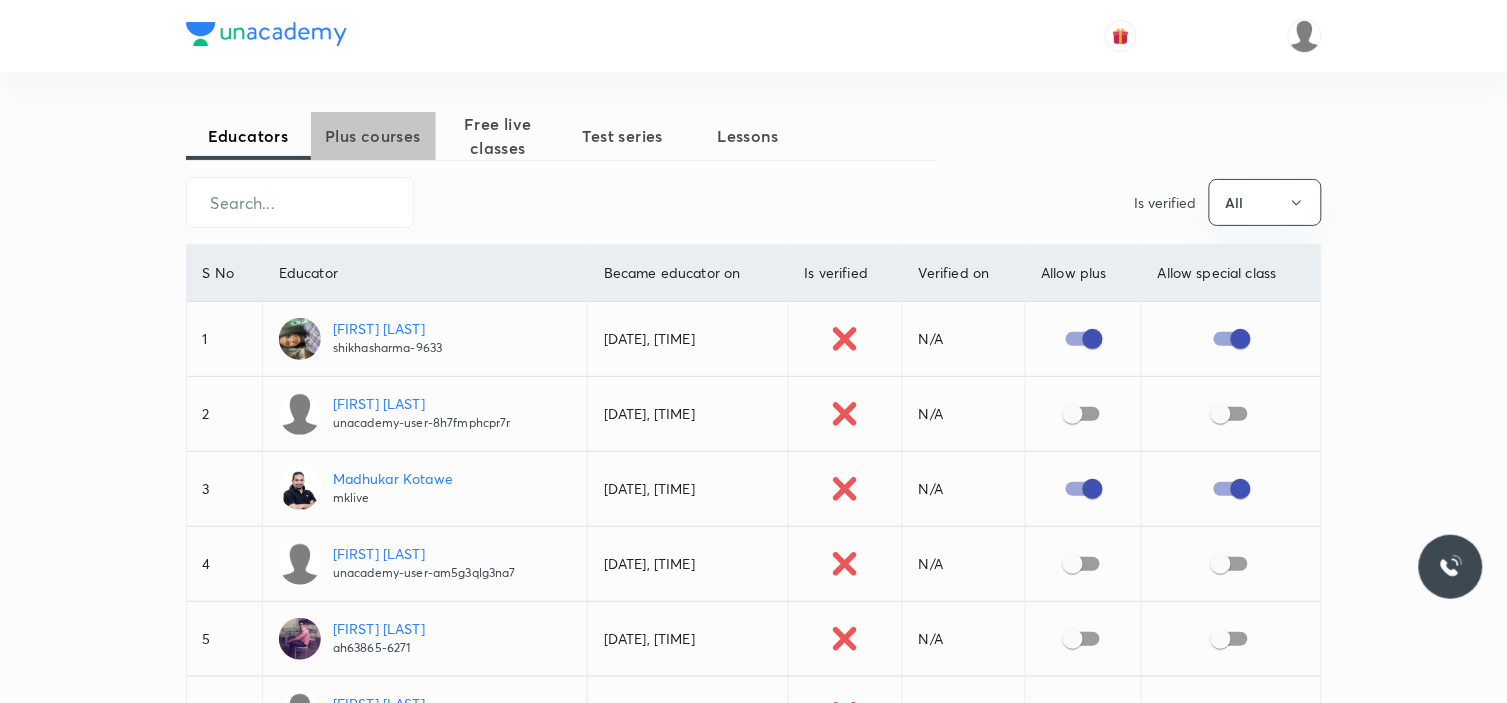 click on "Plus courses" at bounding box center [373, 136] 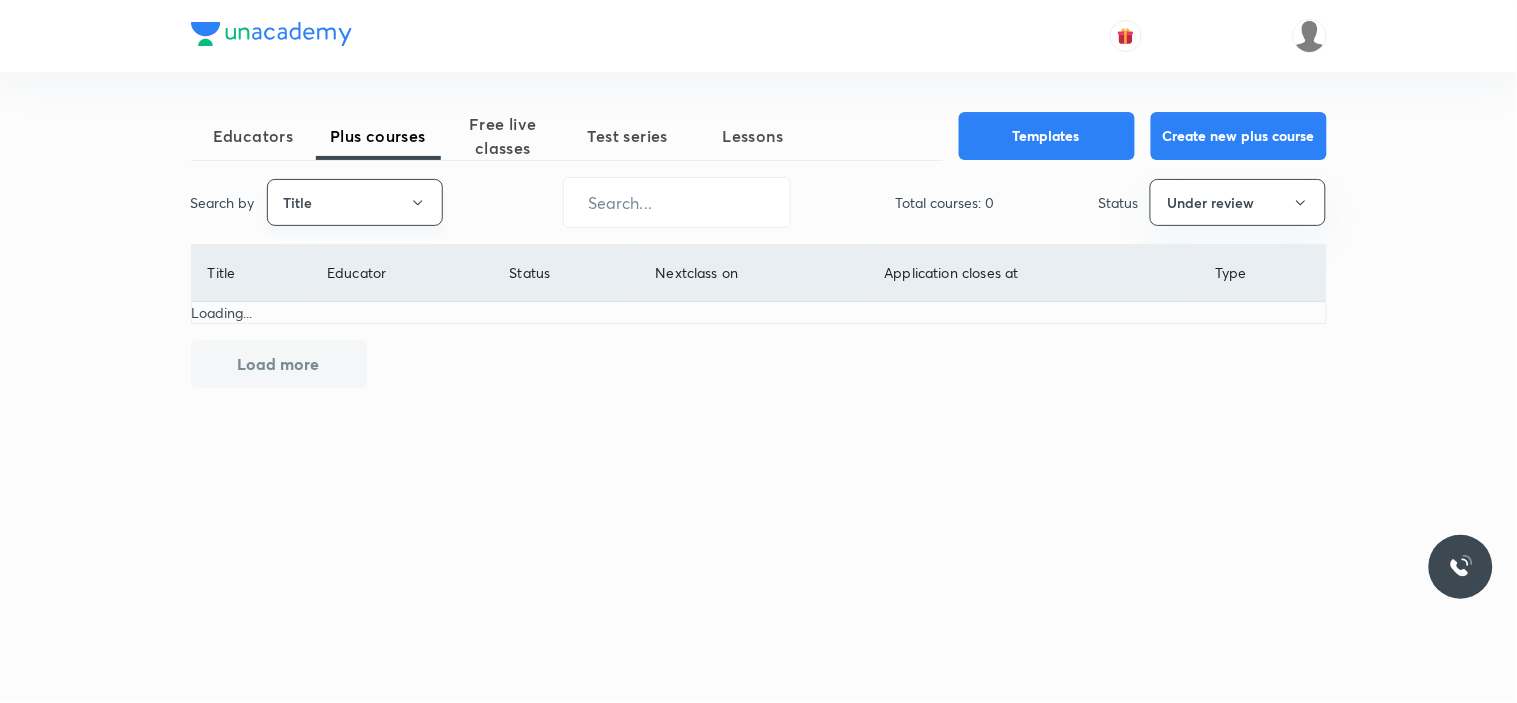 click on "Title" at bounding box center [355, 202] 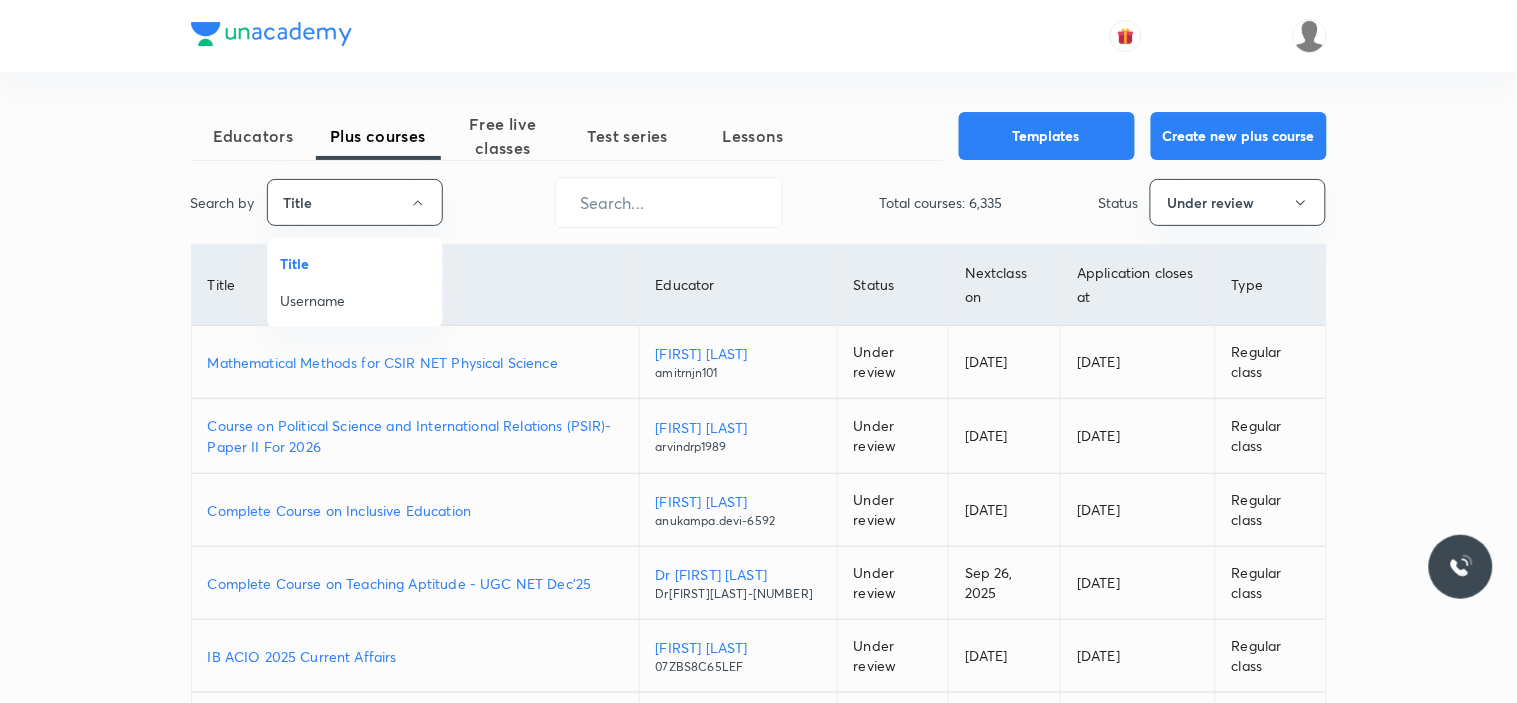 click on "Username" at bounding box center (355, 300) 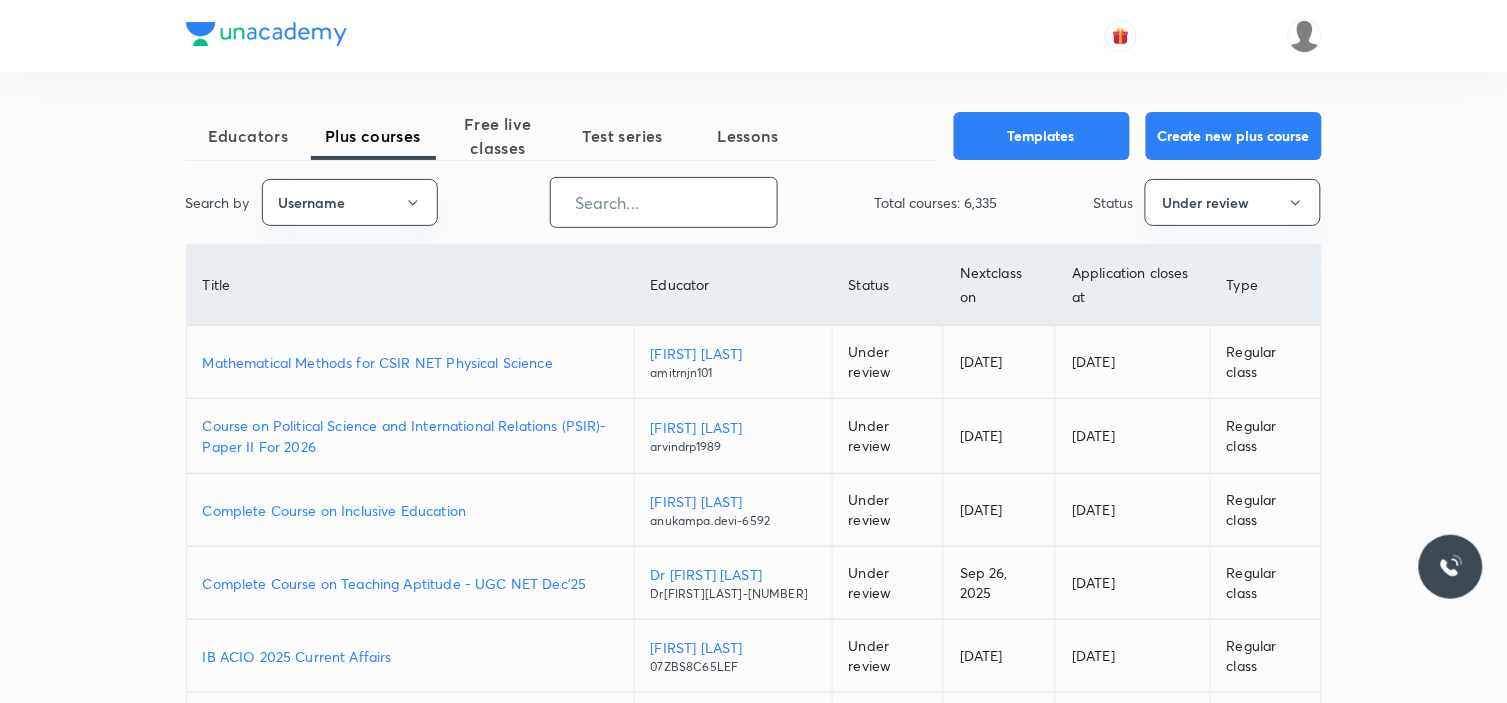 click at bounding box center (664, 202) 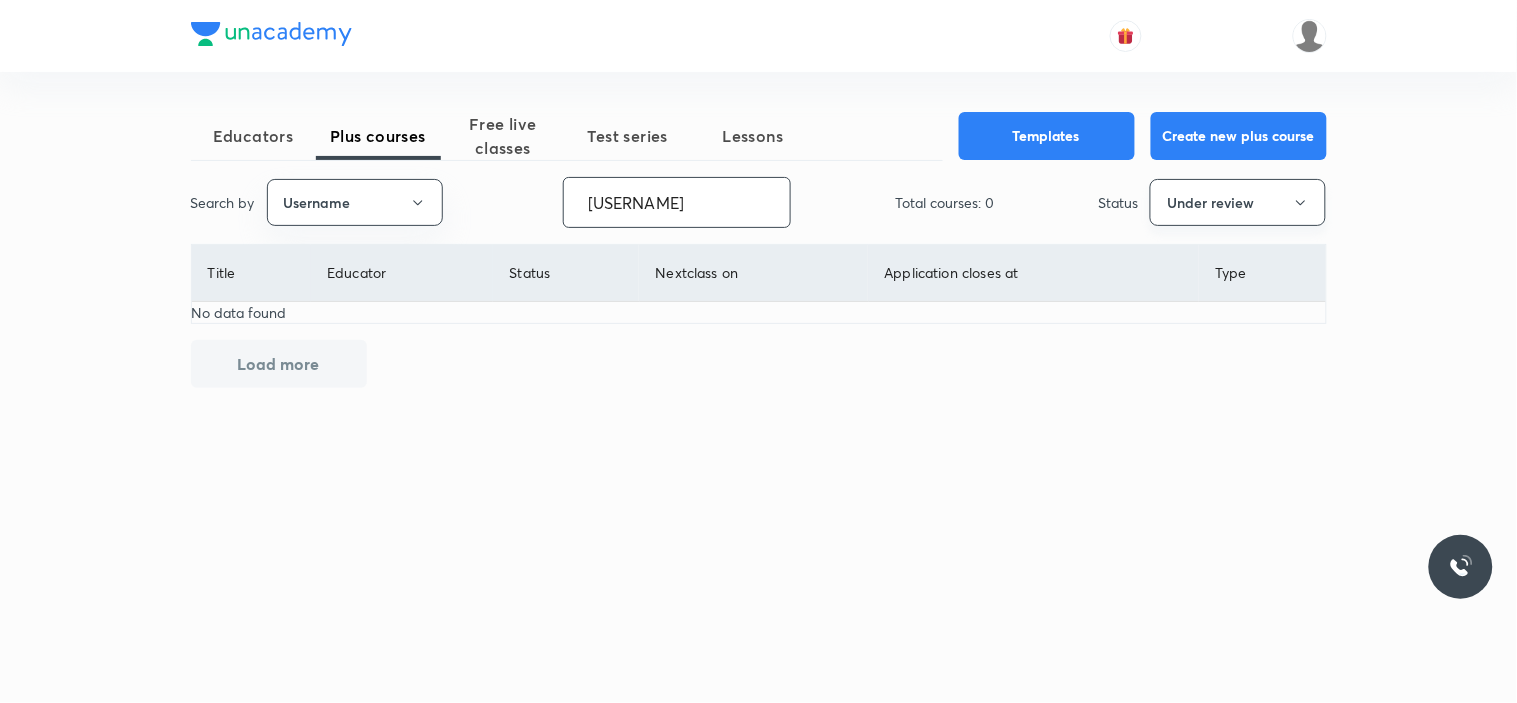 type on "[USERNAME]" 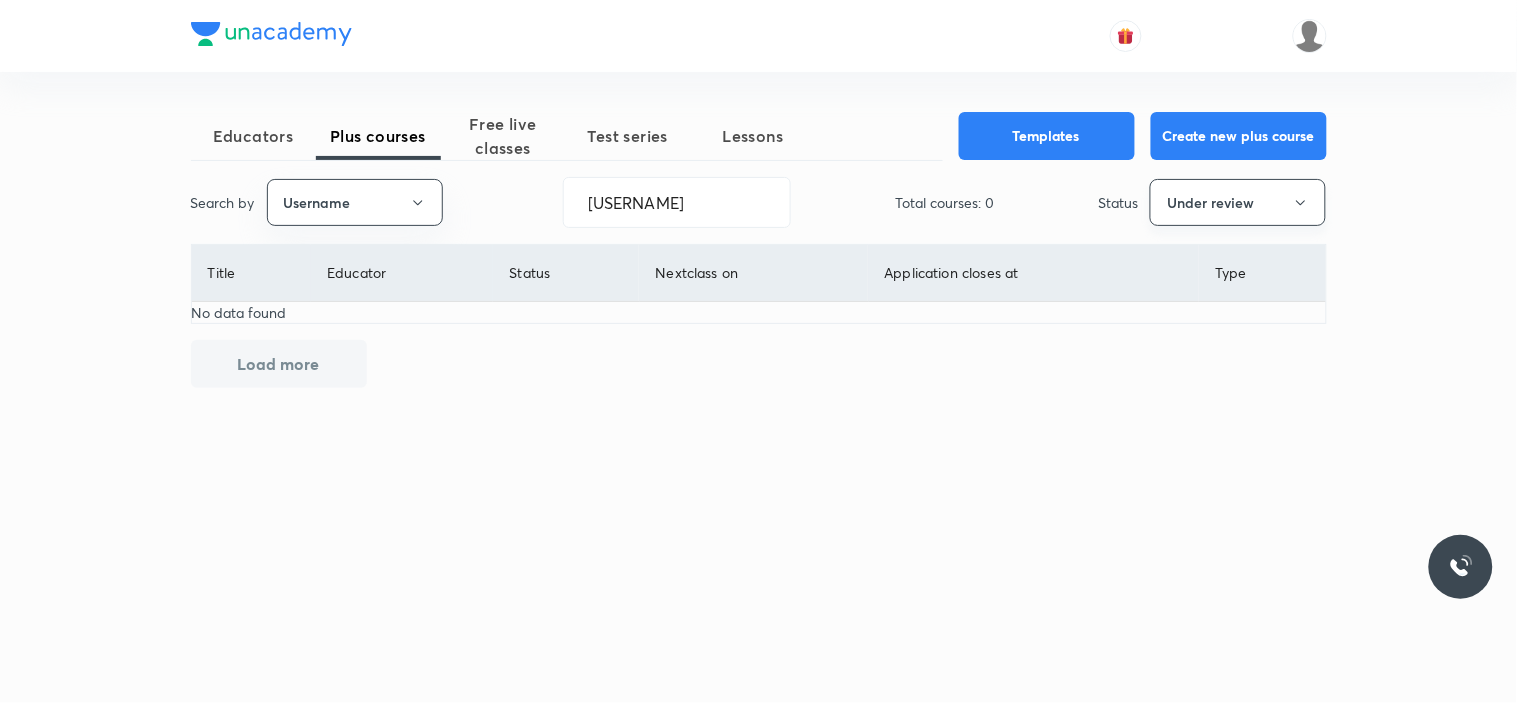 click on "Under review" at bounding box center (1238, 202) 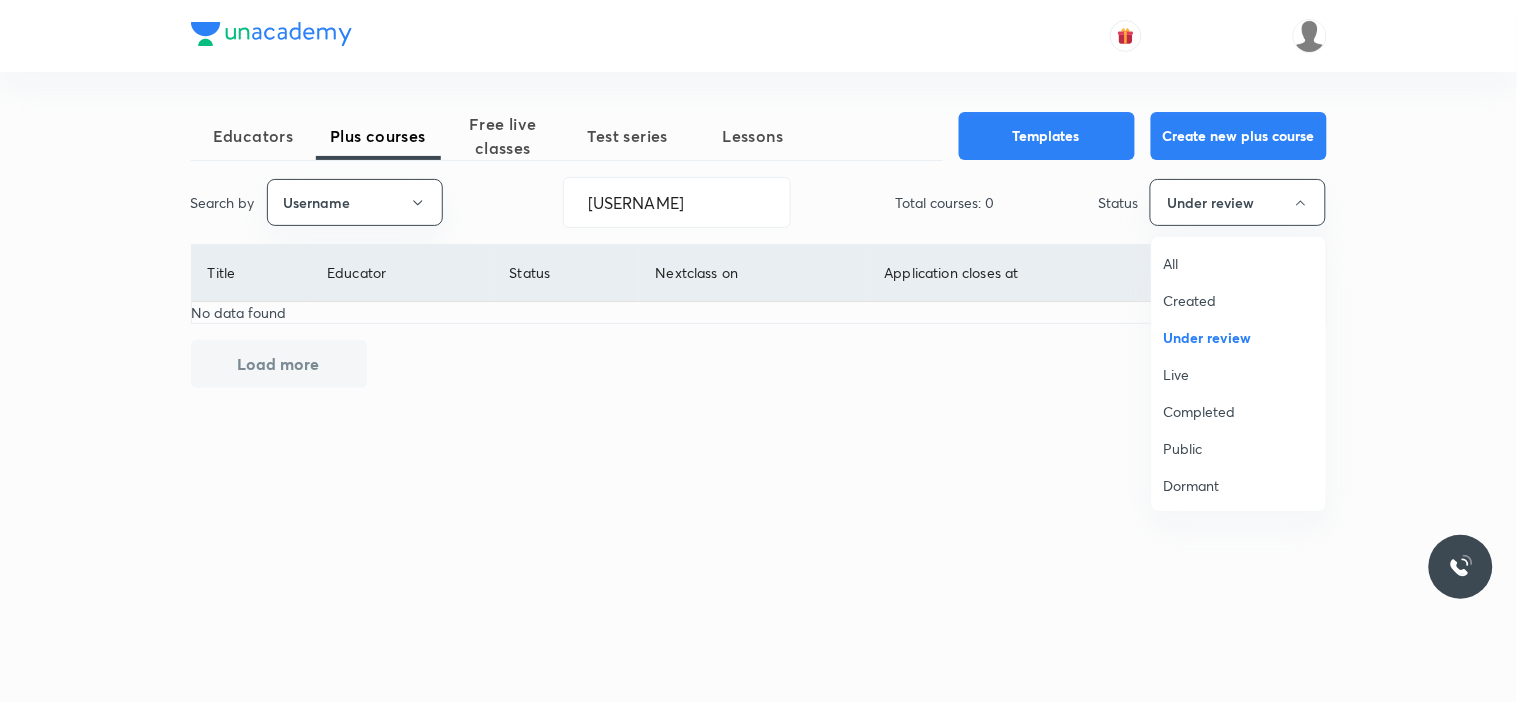 click on "All" at bounding box center [1239, 263] 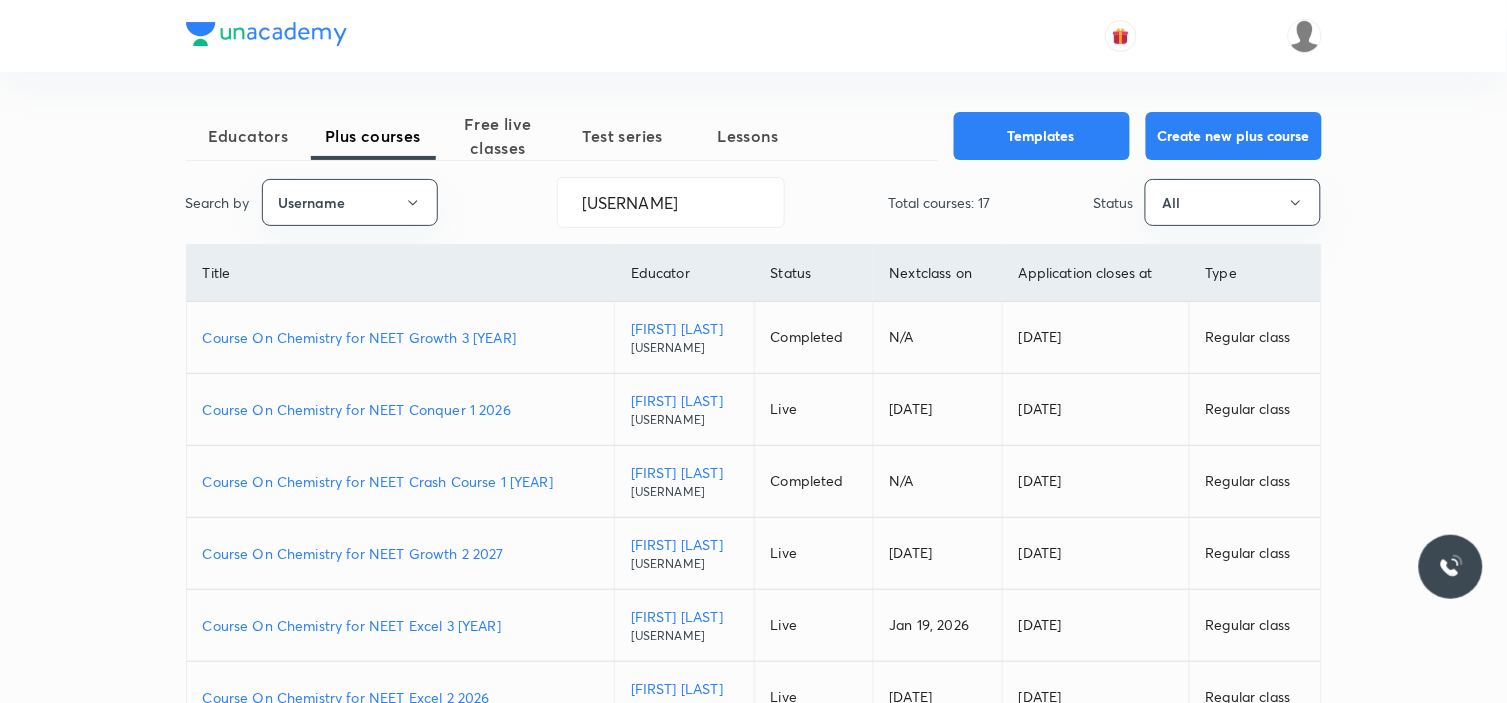 click on "Course On Chemistry for NEET Growth 2 2027" at bounding box center (400, 553) 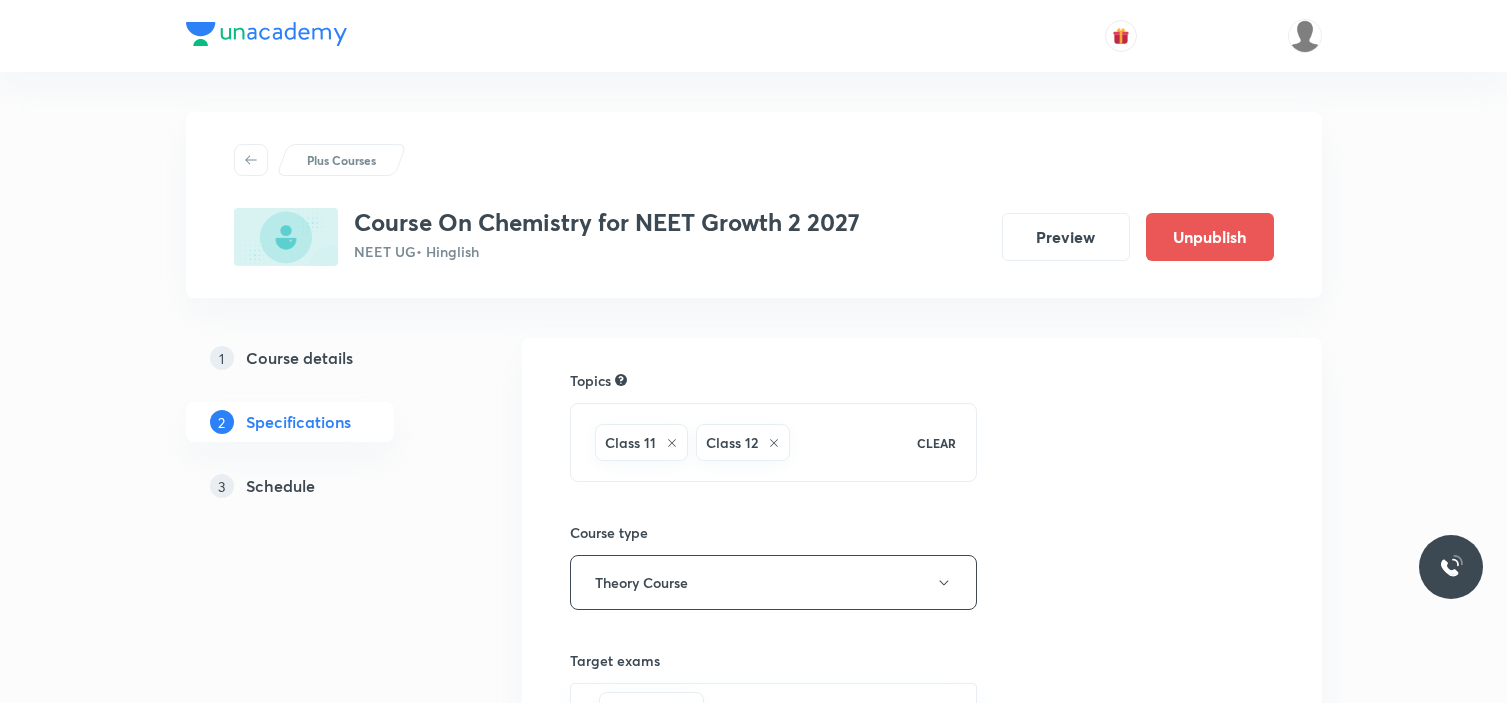 scroll, scrollTop: 0, scrollLeft: 0, axis: both 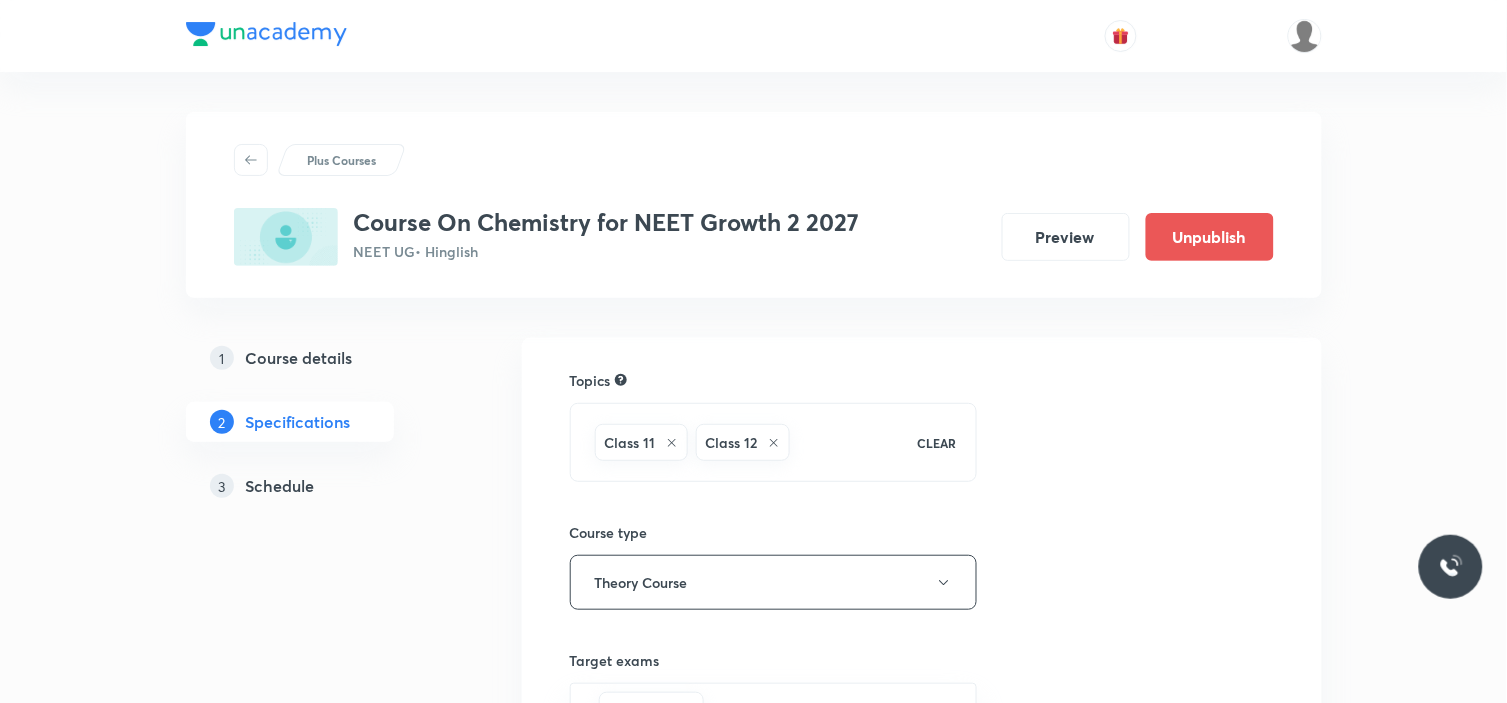 click on "Schedule" at bounding box center (280, 486) 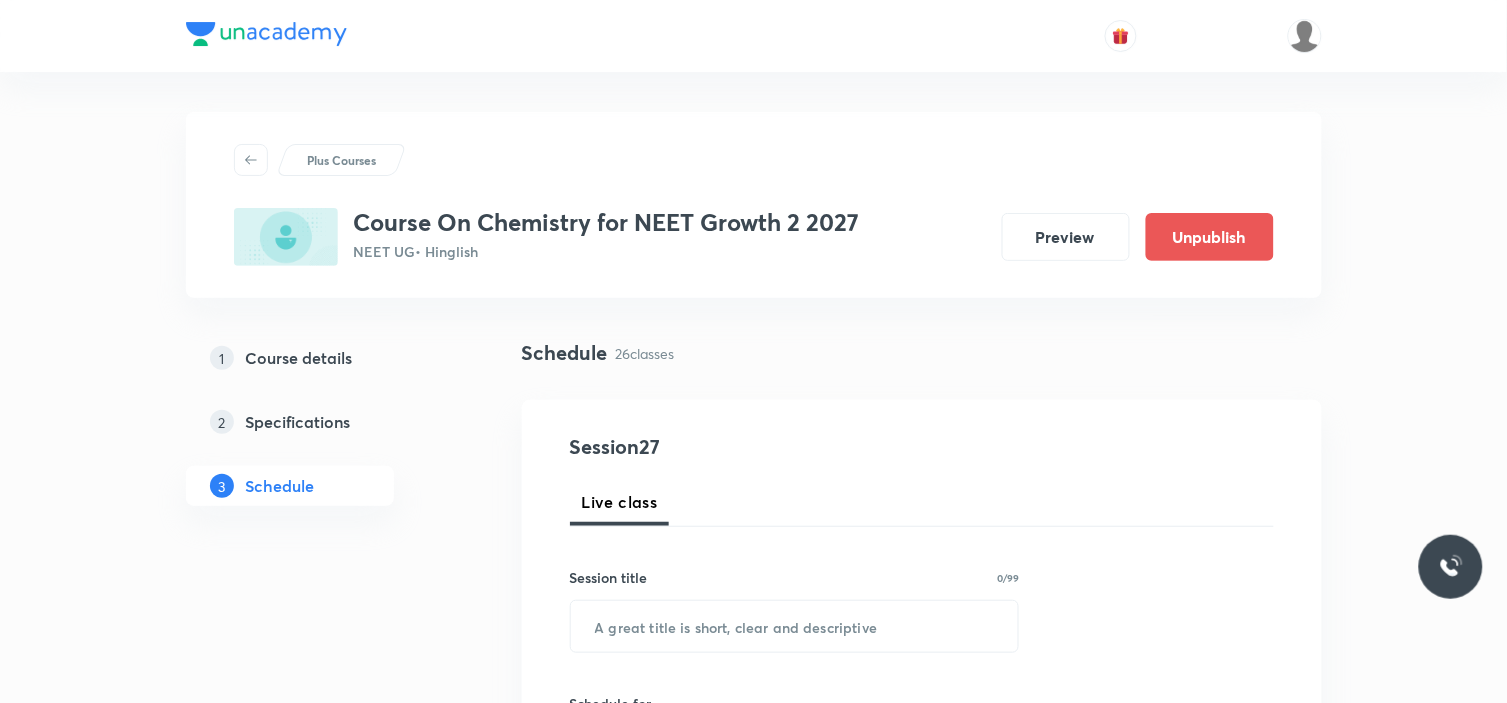 click on "Plus Courses Course On Chemistry for NEET Growth 2 2027 NEET UG  • Hinglish Preview Unpublish 1 Course details 2 Specifications 3 Schedule Schedule 26  classes Session  27 Live class Session title 0/99 ​ Schedule for Aug 2, 2025, 2:42 PM ​ Duration (in minutes) ​   Session type Online Offline Room Select centre room Sub-concepts Select concepts that wil be covered in this session Add Cancel Jun 2 Mole Concept Lesson 1 • 11:10 AM • 90 min  • Room Swargate Room 1 Plant Morphology Jun 6 Mole Concept Lesson 2 • 11:00 AM • 90 min  • Room Swargate Room 1 Root Jun 9 Mole Concept Lesson 3 • 11:00 AM • 90 min  • Room Swargate Room 1 Types Of Roots Jun 13 Mole Concept Lesson 4 • 11:00 AM • 90 min  • Room Swargate Room 1 Types Of Roots Jun 14 Mole Concept Lesson 5 • 12:45 PM • 90 min  • Room Swargate Room 1 Stem Jun 16 Mole Concept Lesson 6 • 11:00 AM • 90 min  • Room Swargate Room 1 Types Of Stem  Jun 20 Mole Concept Lesson 7 • 11:00 AM • 90 min Leaf Jun 21 Jun 23 4" at bounding box center (753, 2816) 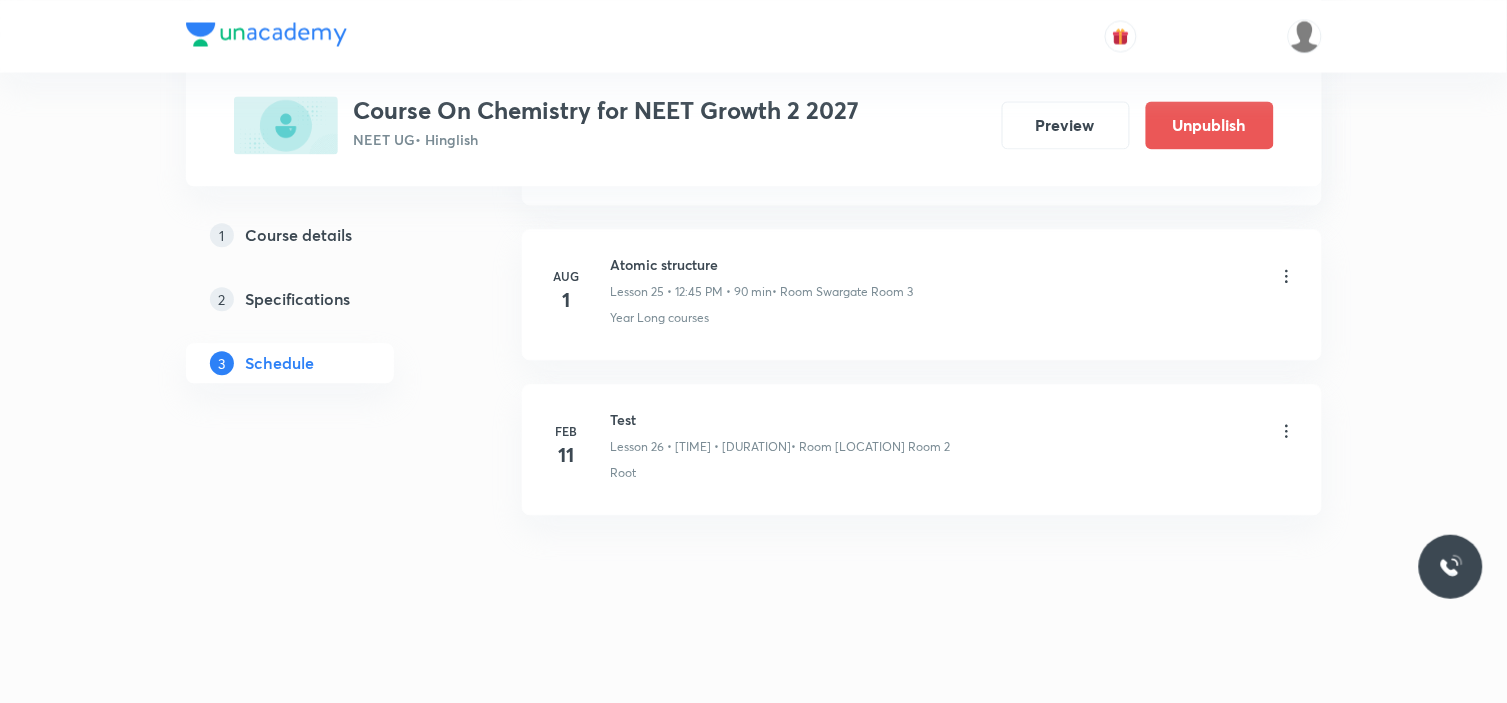 click on "Atomic structure" at bounding box center [762, 264] 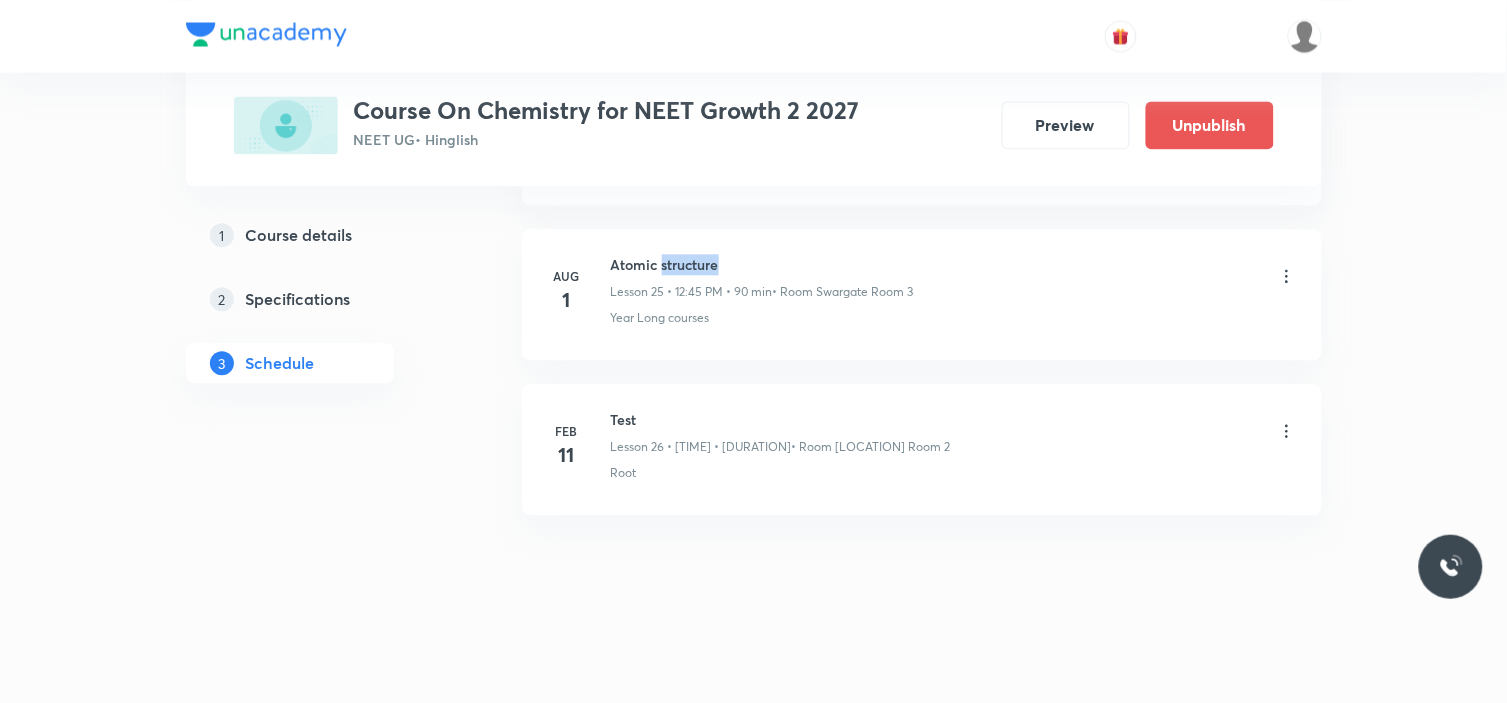 click on "Atomic structure" at bounding box center [762, 264] 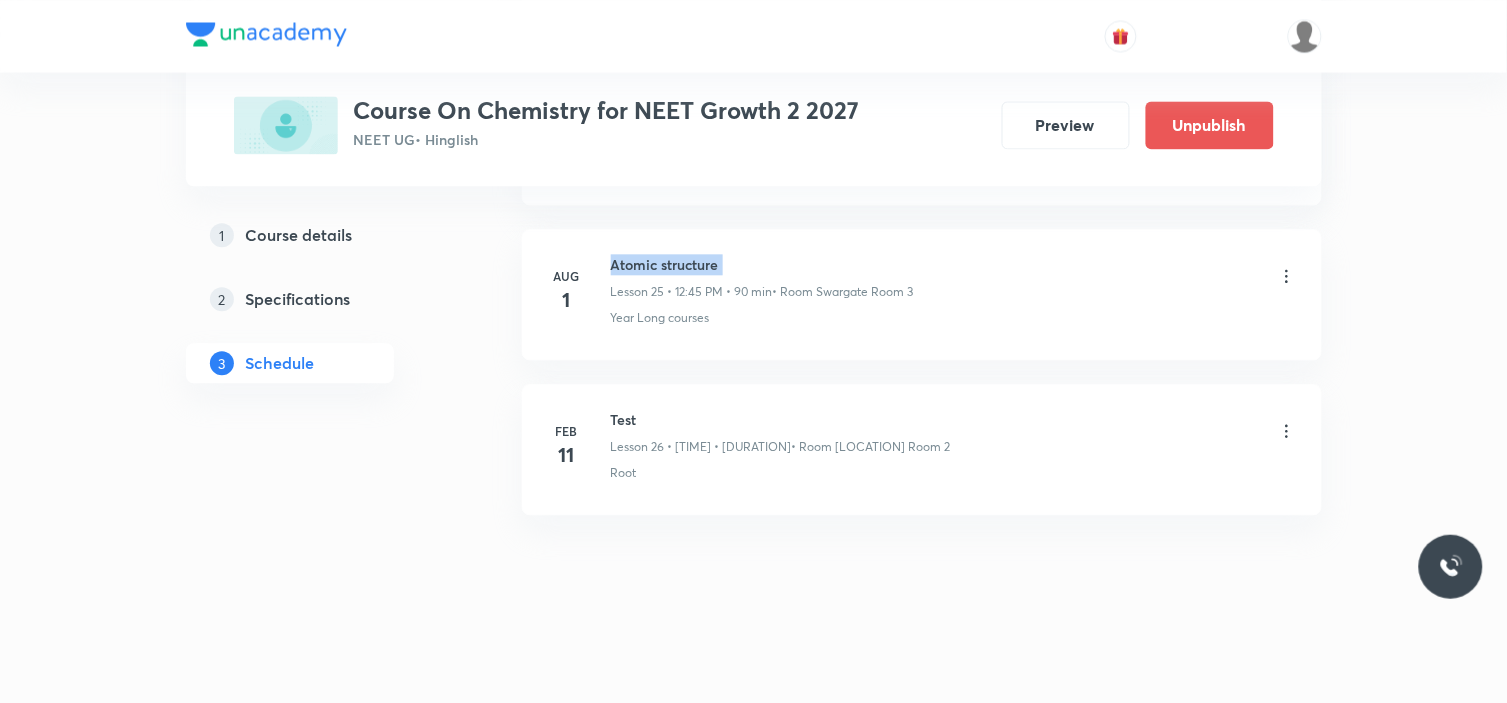 click on "Atomic structure" at bounding box center (762, 264) 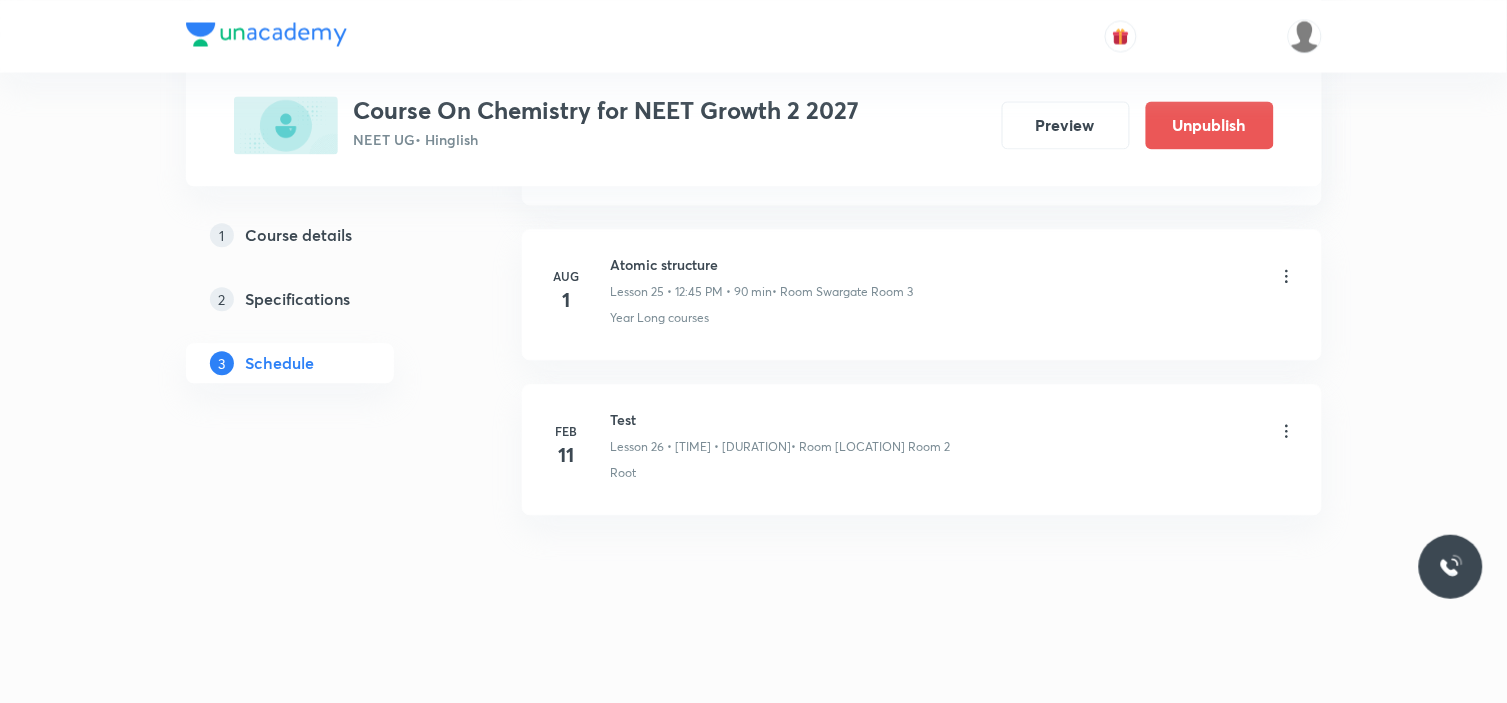 click on "Plus Courses Course On Chemistry for NEET Growth 2 2027 NEET UG  • Hinglish Preview Unpublish 1 Course details 2 Specifications 3 Schedule Schedule 26  classes Session  27 Live class Session title 0/99 ​ Schedule for Aug 2, 2025, 2:42 PM ​ Duration (in minutes) ​   Session type Online Offline Room Select centre room Sub-concepts Select concepts that wil be covered in this session Add Cancel Jun 2 Mole Concept Lesson 1 • 11:10 AM • 90 min  • Room Swargate Room 1 Plant Morphology Jun 6 Mole Concept Lesson 2 • 11:00 AM • 90 min  • Room Swargate Room 1 Root Jun 9 Mole Concept Lesson 3 • 11:00 AM • 90 min  • Room Swargate Room 1 Types Of Roots Jun 13 Mole Concept Lesson 4 • 11:00 AM • 90 min  • Room Swargate Room 1 Types Of Roots Jun 14 Mole Concept Lesson 5 • 12:45 PM • 90 min  • Room Swargate Room 1 Stem Jun 16 Mole Concept Lesson 6 • 11:00 AM • 90 min  • Room Swargate Room 1 Types Of Stem  Jun 20 Mole Concept Lesson 7 • 11:00 AM • 90 min Leaf Jun 21 Jun 23 4" at bounding box center [753, -2114] 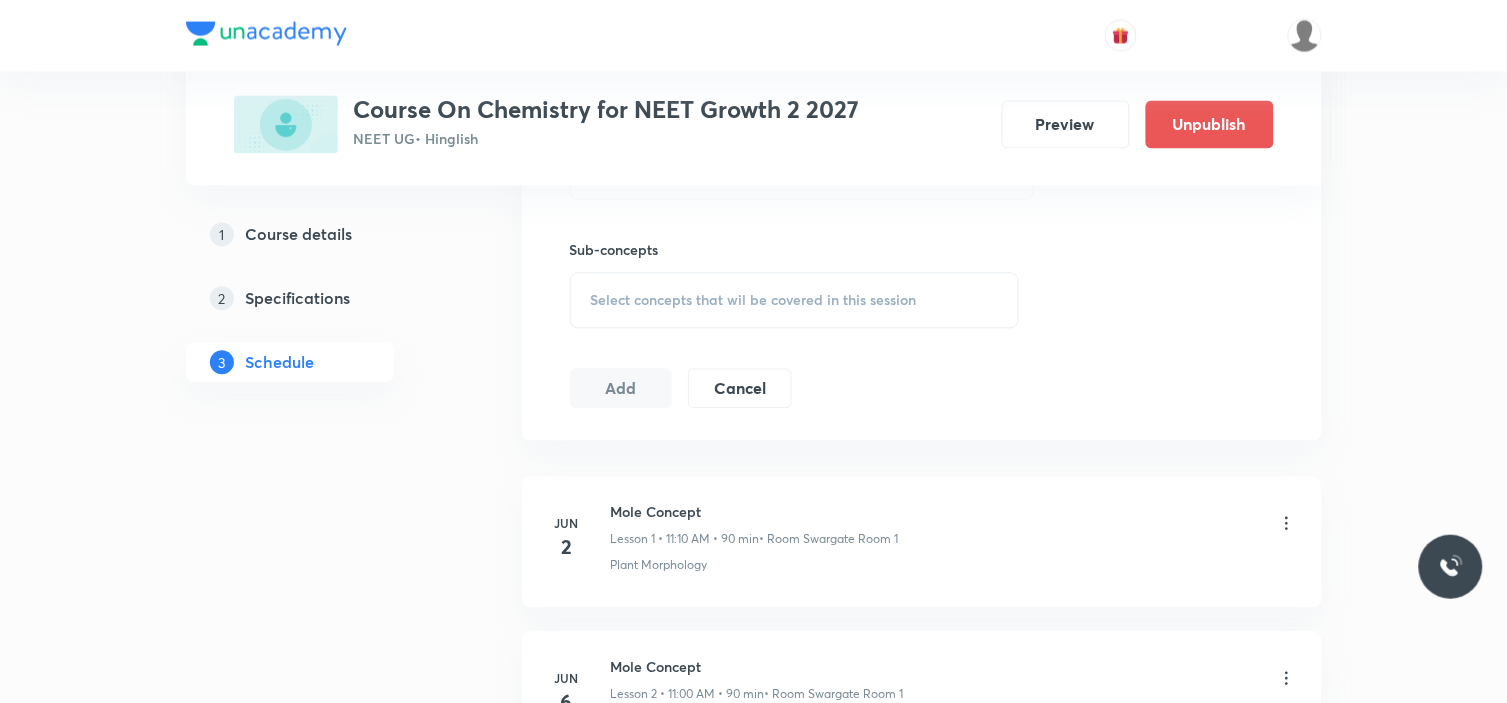 scroll, scrollTop: 0, scrollLeft: 0, axis: both 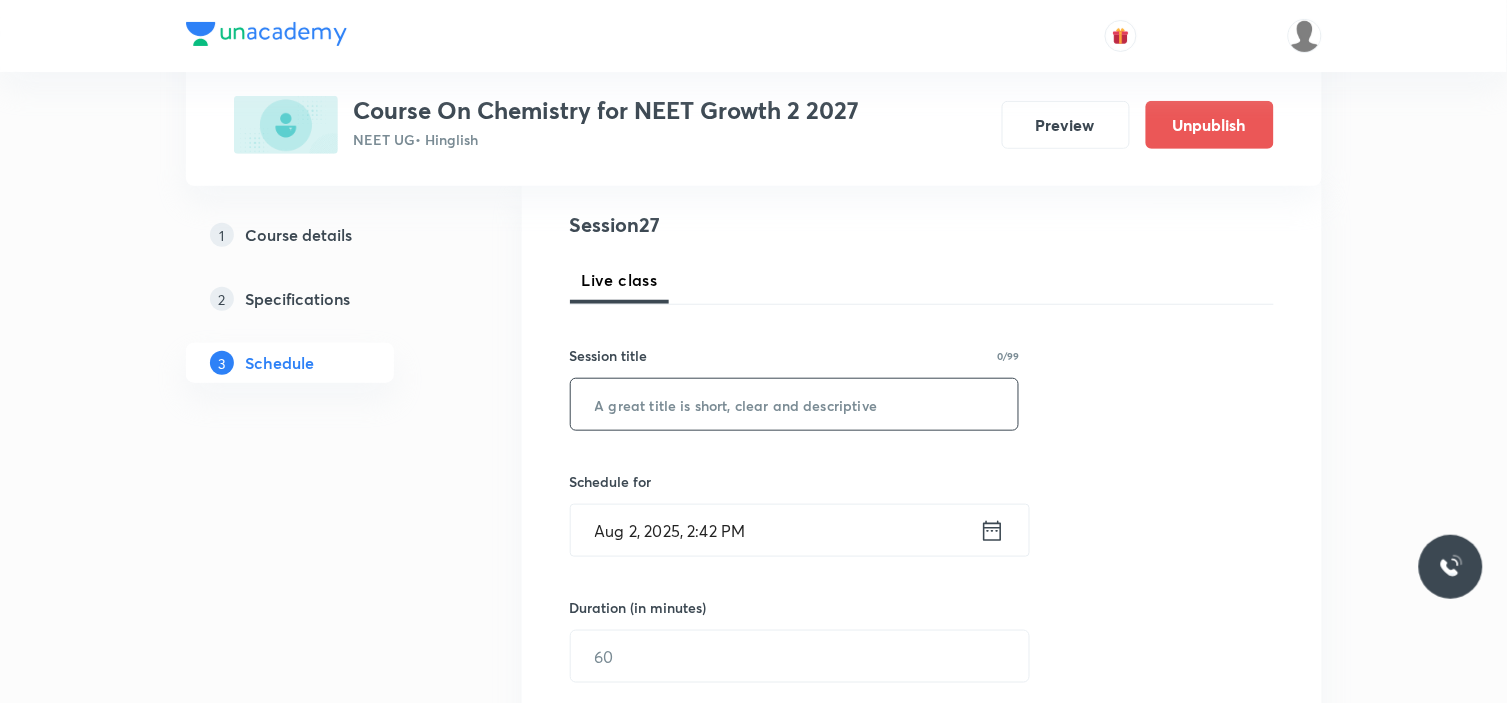 click at bounding box center (795, 404) 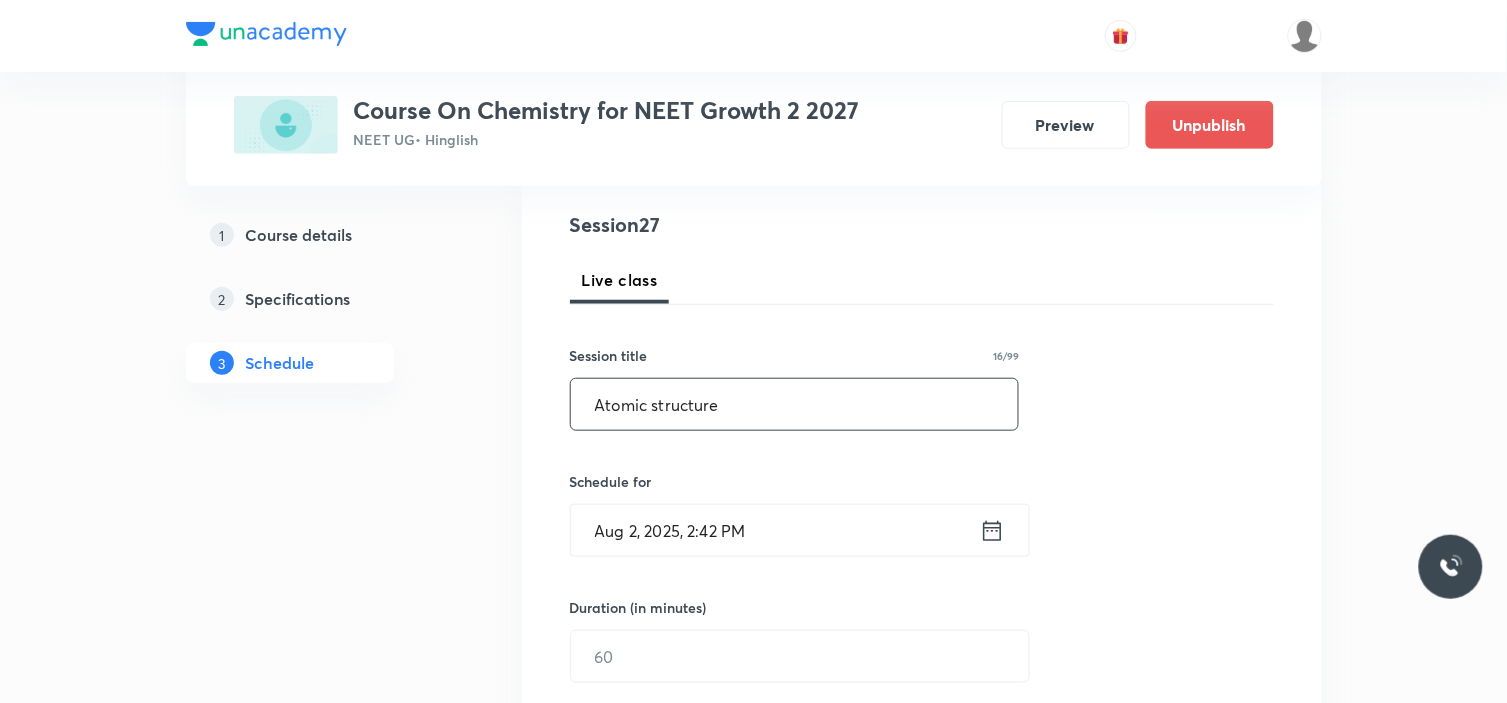 type on "Atomic structure" 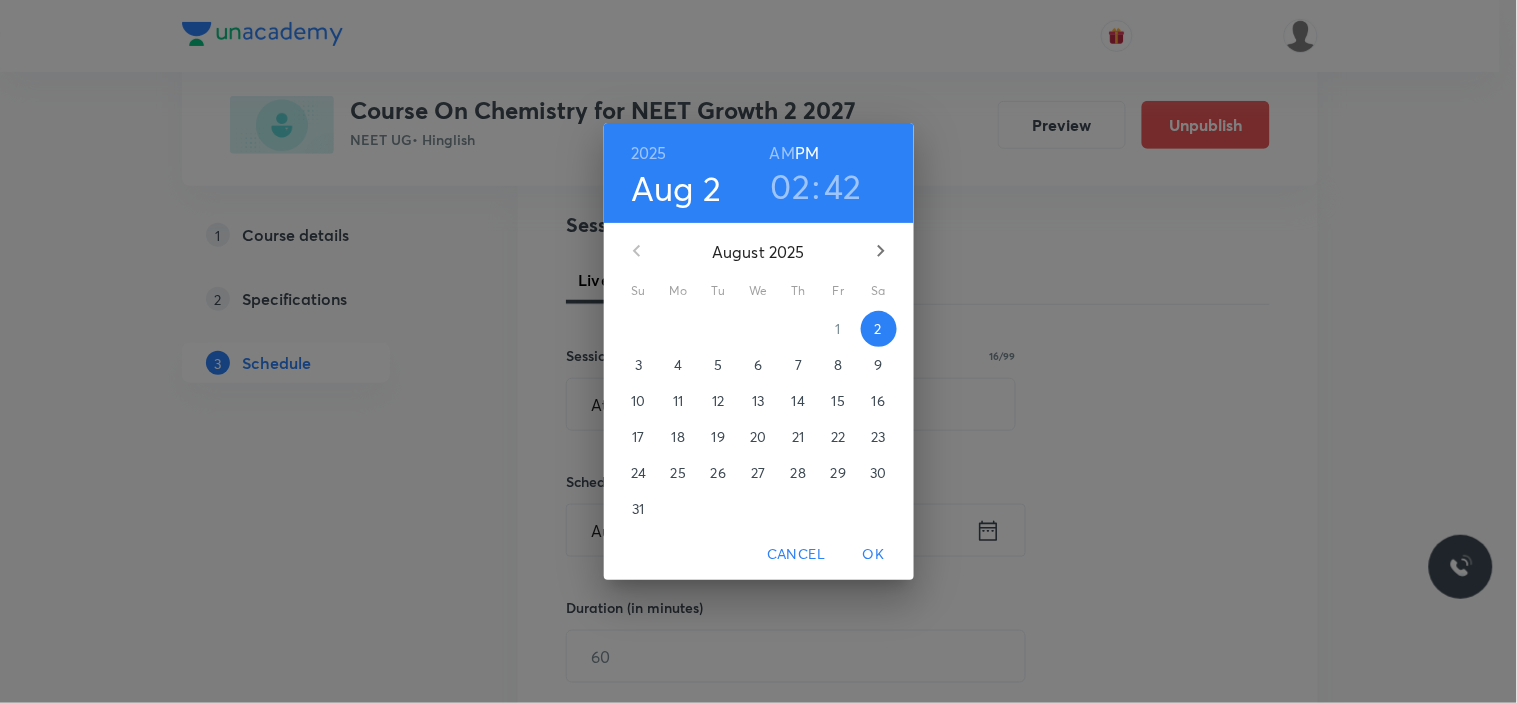 drag, startPoint x: 793, startPoint y: 186, endPoint x: 805, endPoint y: 192, distance: 13.416408 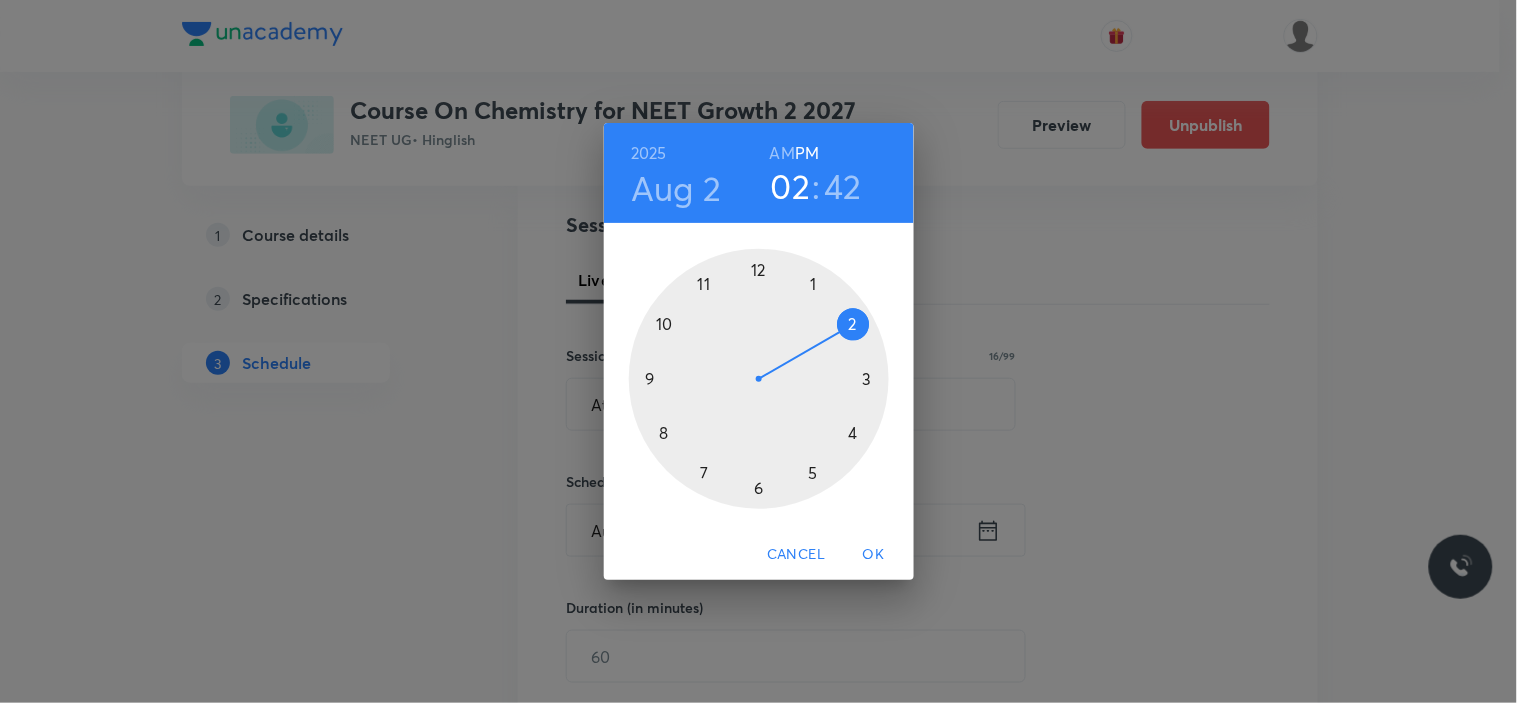 click at bounding box center [759, 379] 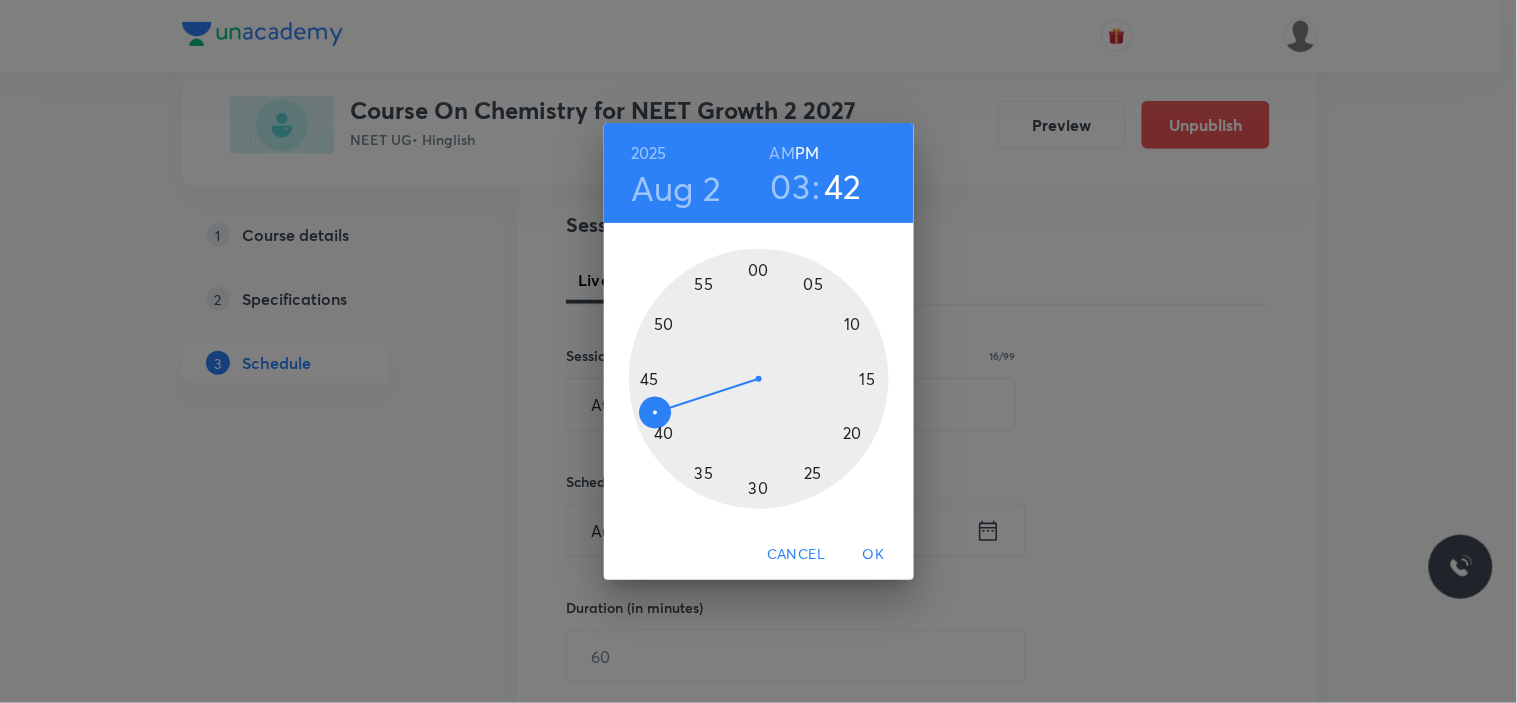 click at bounding box center (759, 379) 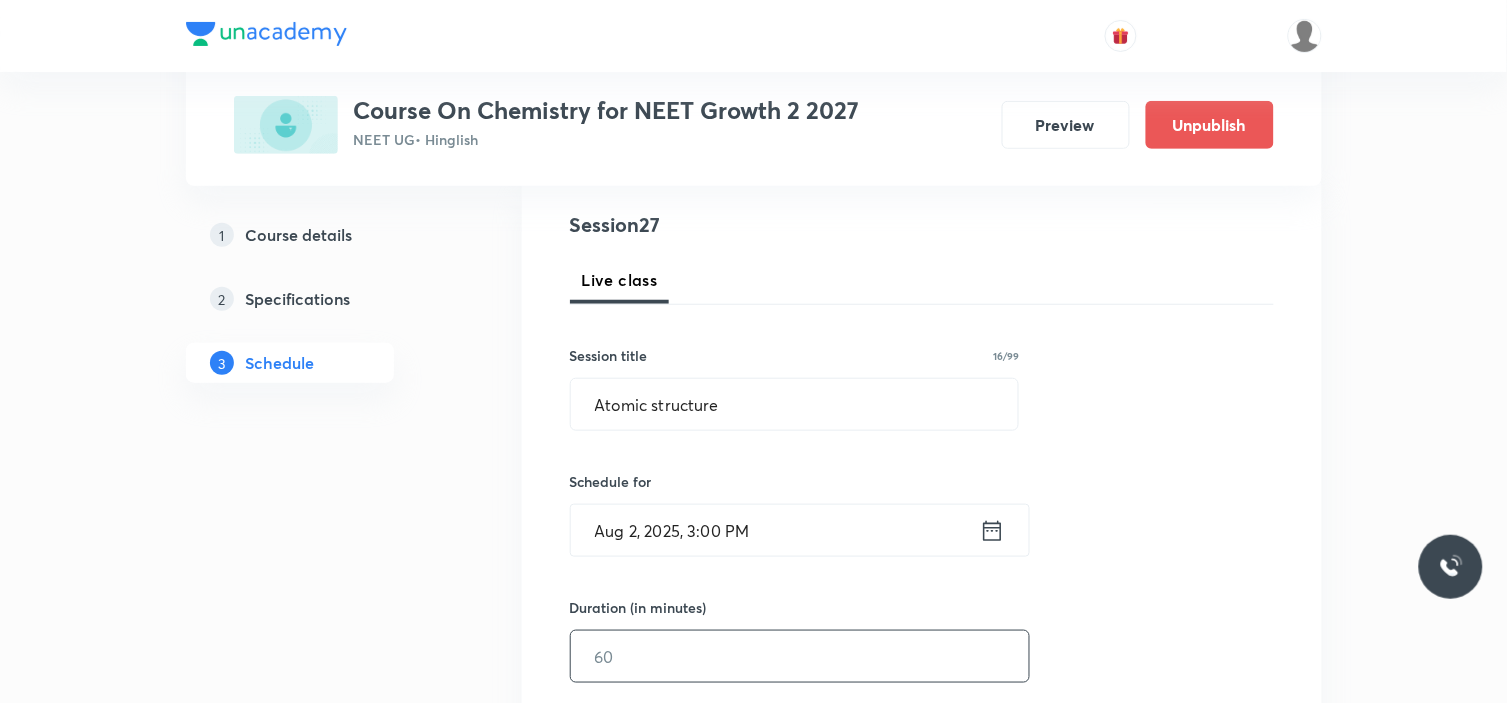 click at bounding box center (800, 656) 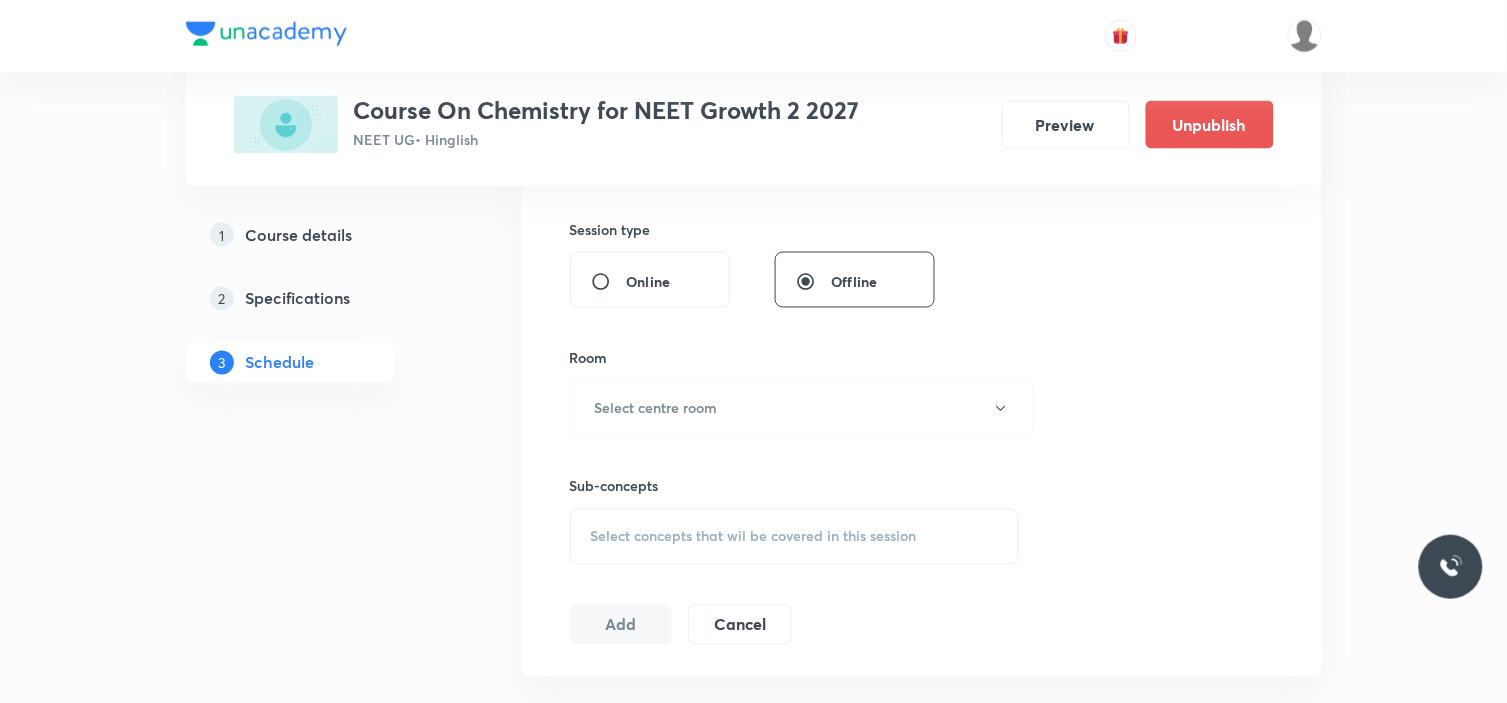 scroll, scrollTop: 888, scrollLeft: 0, axis: vertical 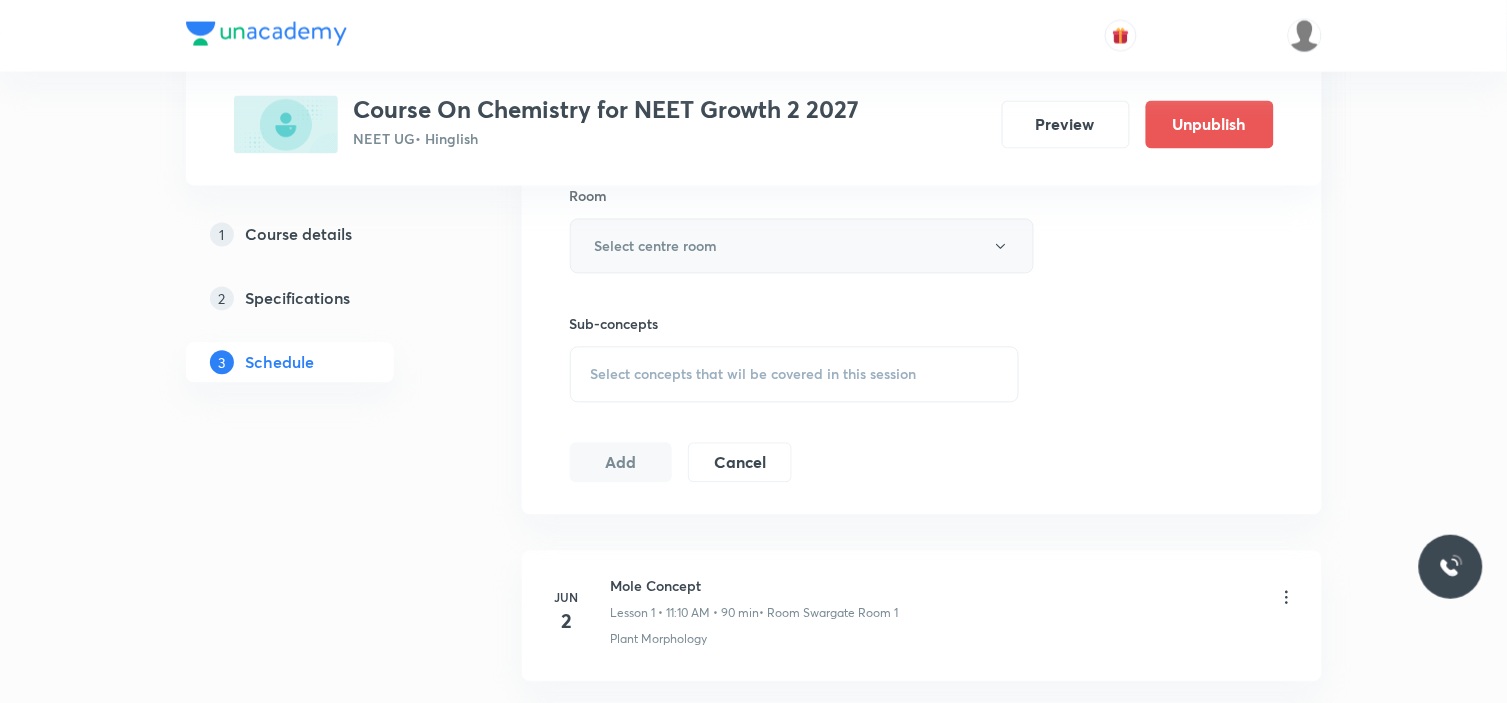 type on "60" 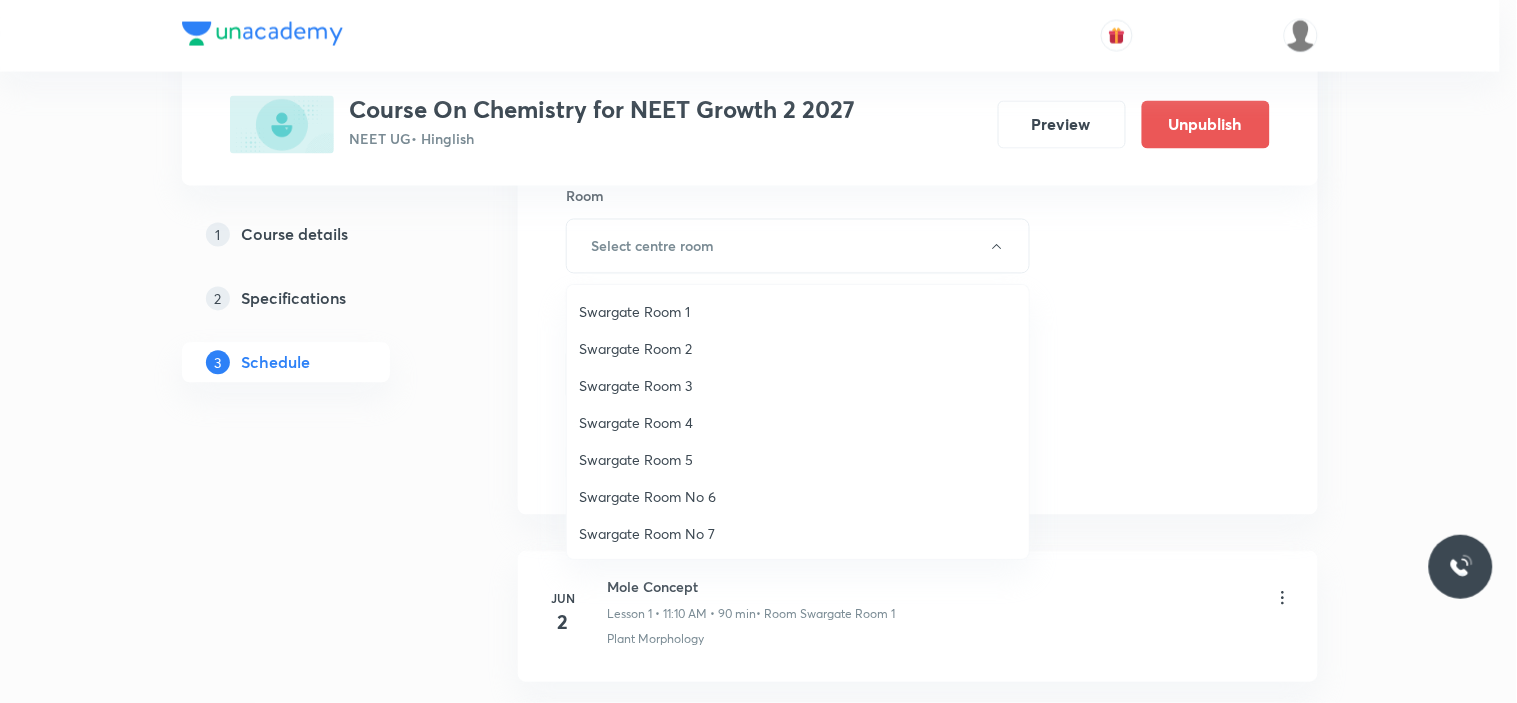 click on "Swargate Room 1" at bounding box center [798, 311] 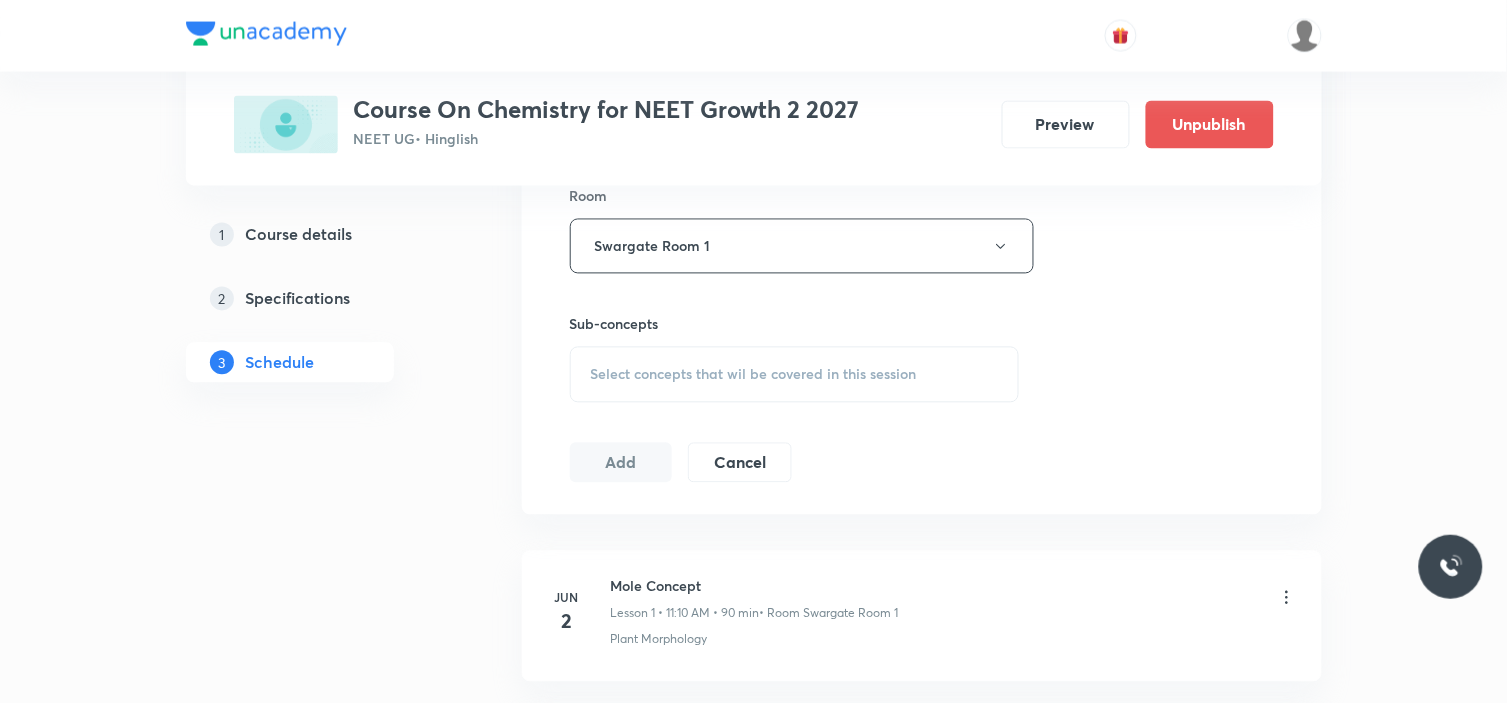 click on "Select concepts that wil be covered in this session" at bounding box center (795, 375) 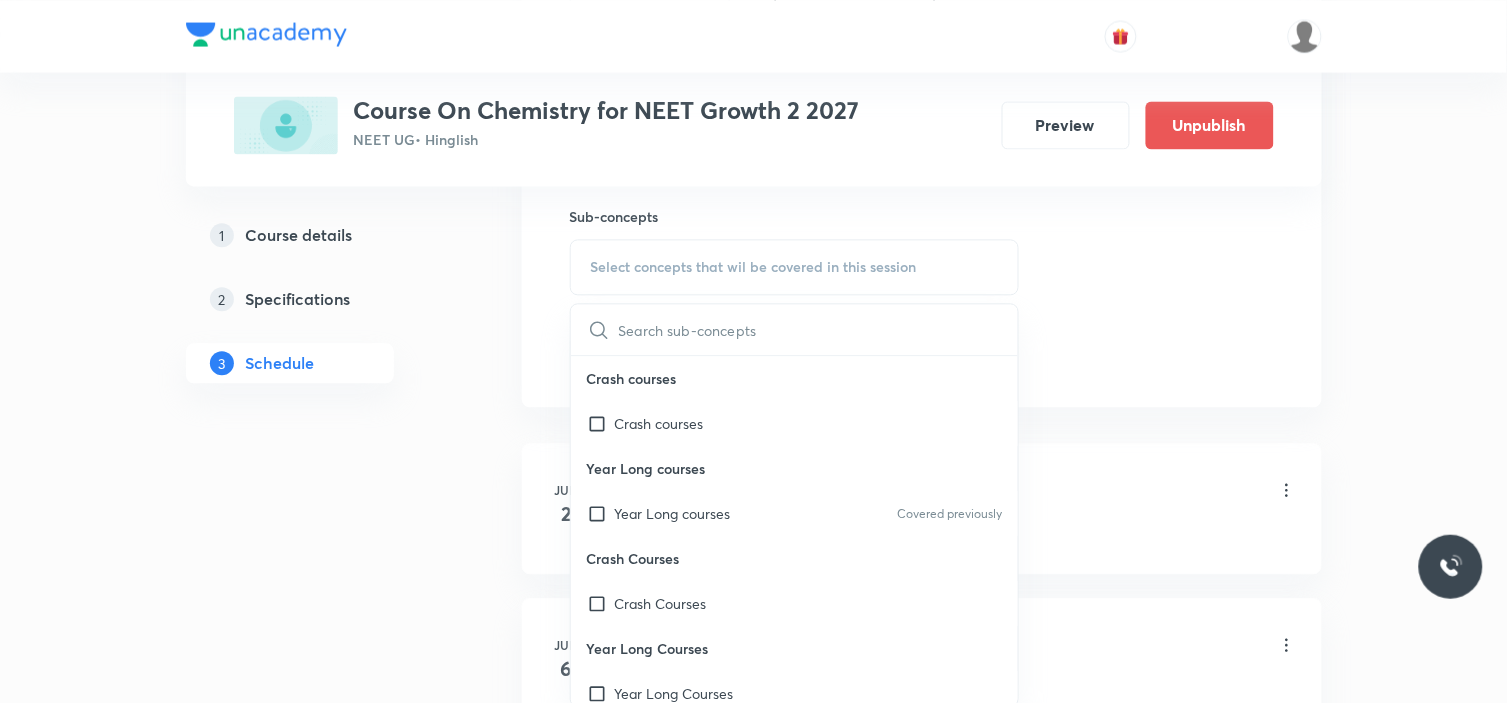 scroll, scrollTop: 1111, scrollLeft: 0, axis: vertical 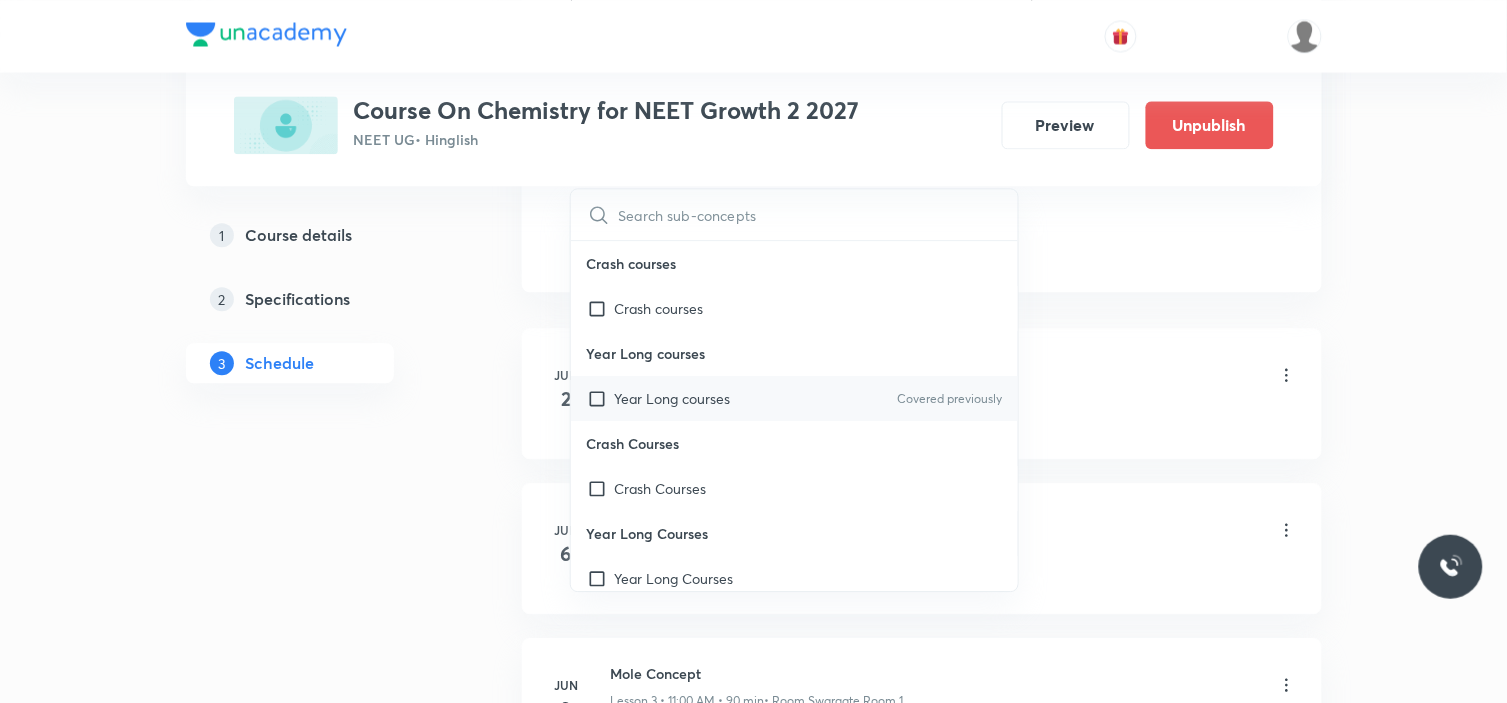 click on "Year Long courses" at bounding box center [673, 398] 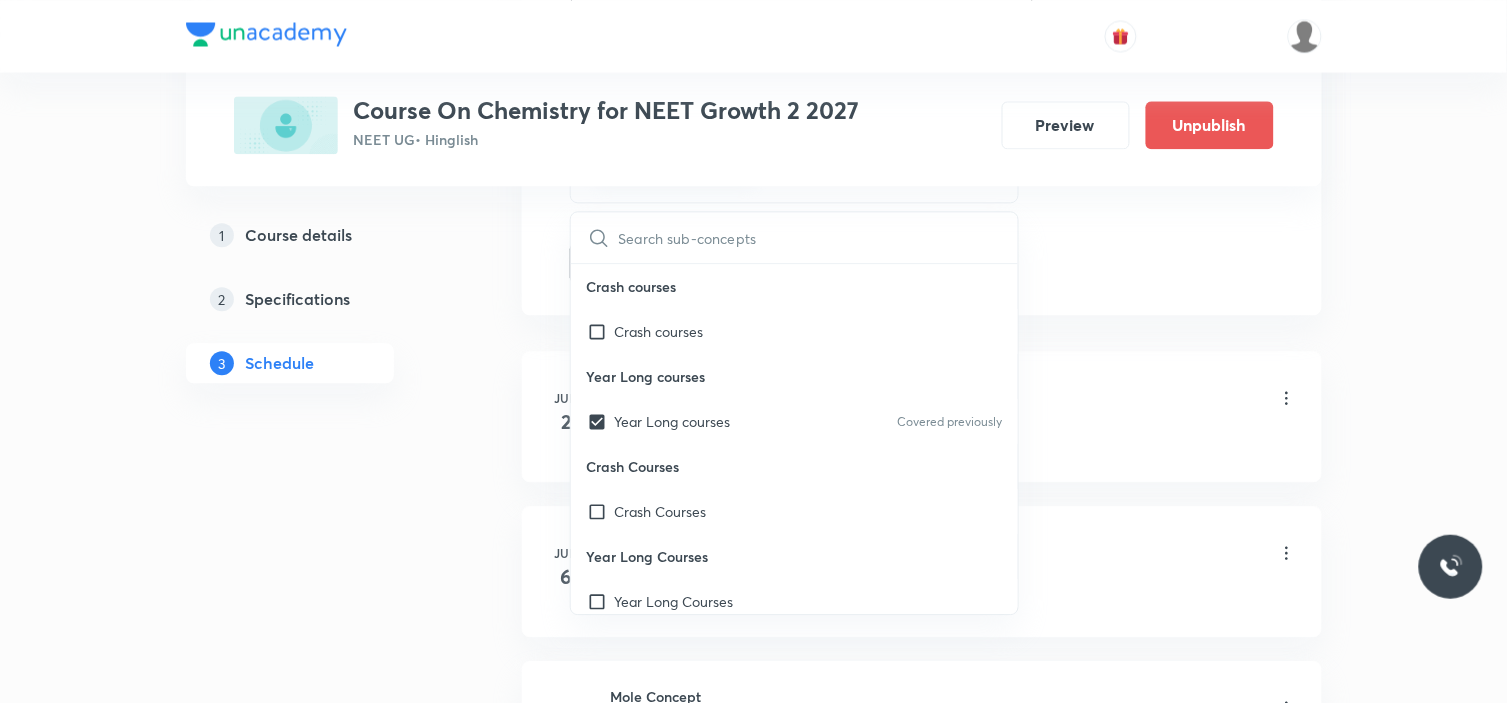 click on "Plus Courses Course On Chemistry for NEET Growth 2 2027 NEET UG  • Hinglish Preview Unpublish 1 Course details 2 Specifications 3 Schedule Schedule 26  classes Session  27 Live class Session title 16/99 Atomic structure ​ Schedule for Aug 2, 2025, 3:00 PM ​ Duration (in minutes) 60 ​   Session type Online Offline Room Swargate Room 1 Sub-concepts Year Long courses CLEAR ​ Crash courses Crash courses Year Long courses Year Long courses Covered previously Crash Courses Crash Courses Year Long Courses Year Long Courses Add Cancel Jun 2 Mole Concept Lesson 1 • 11:10 AM • 90 min  • Room Swargate Room 1 Plant Morphology Jun 6 Mole Concept Lesson 2 • 11:00 AM • 90 min  • Room Swargate Room 1 Root Jun 9 Mole Concept Lesson 3 • 11:00 AM • 90 min  • Room Swargate Room 1 Types Of Roots Jun 13 Mole Concept Lesson 4 • 11:00 AM • 90 min  • Room Swargate Room 1 Types Of Roots Jun 14 Mole Concept Lesson 5 • 12:45 PM • 90 min  • Room Swargate Room 1 Stem Jun 16 Mole Concept Jun 20" at bounding box center (754, 1755) 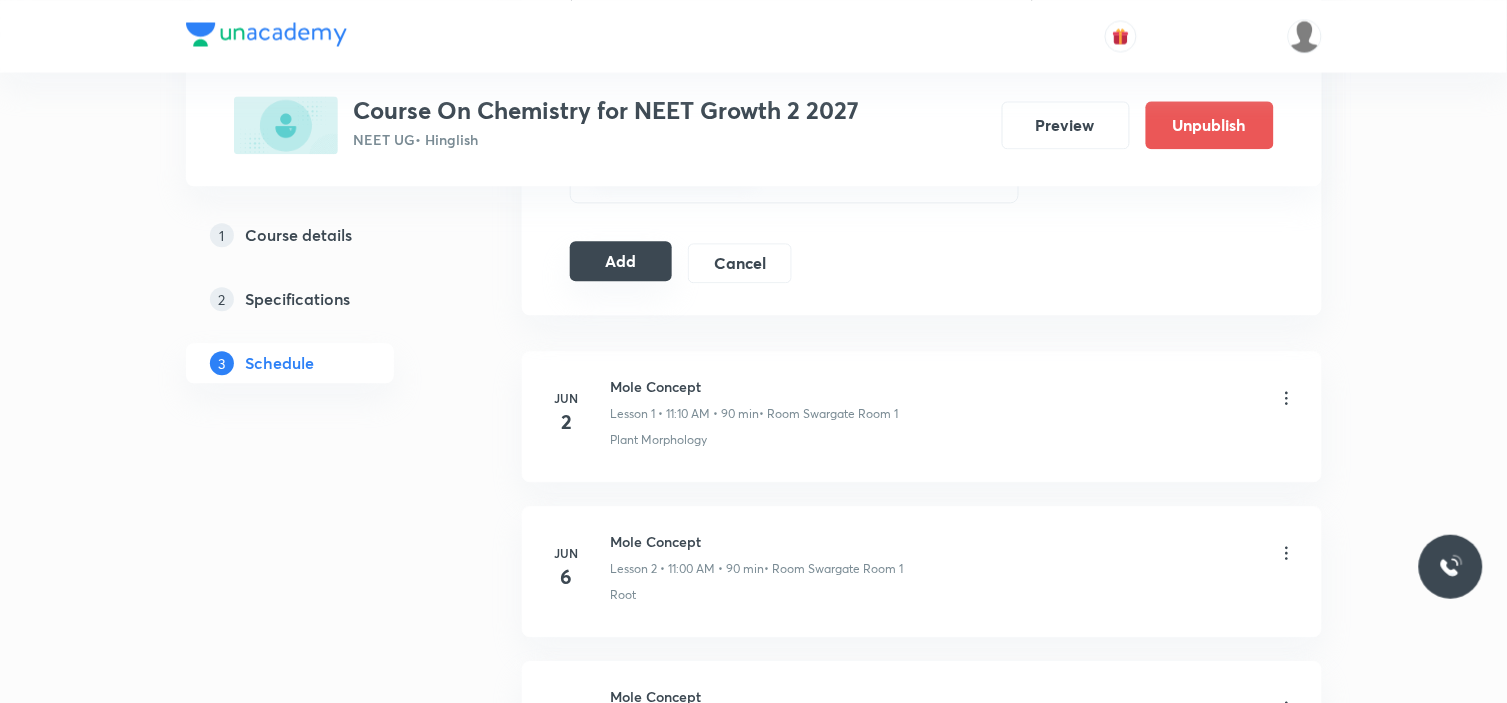 drag, startPoint x: 644, startPoint y: 252, endPoint x: 660, endPoint y: 270, distance: 24.083189 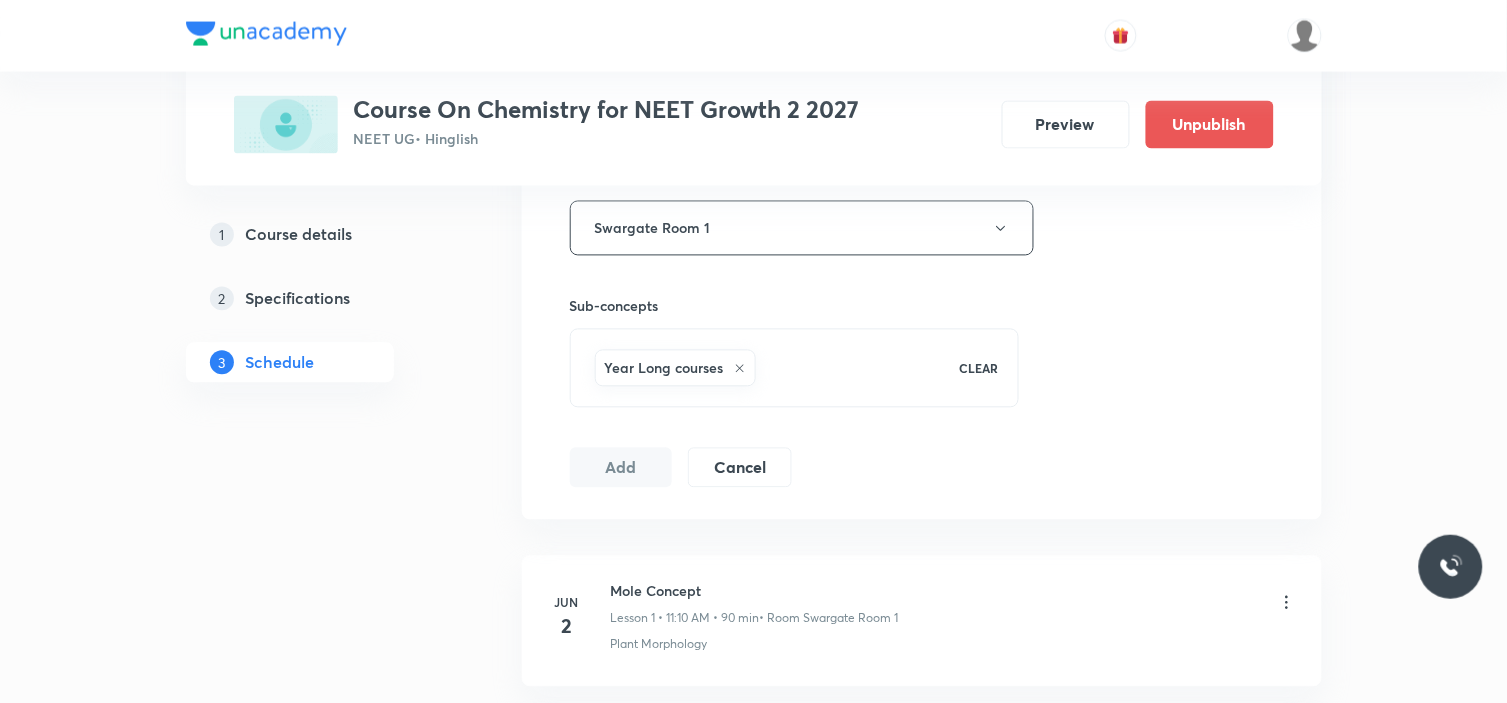 scroll, scrollTop: 888, scrollLeft: 0, axis: vertical 